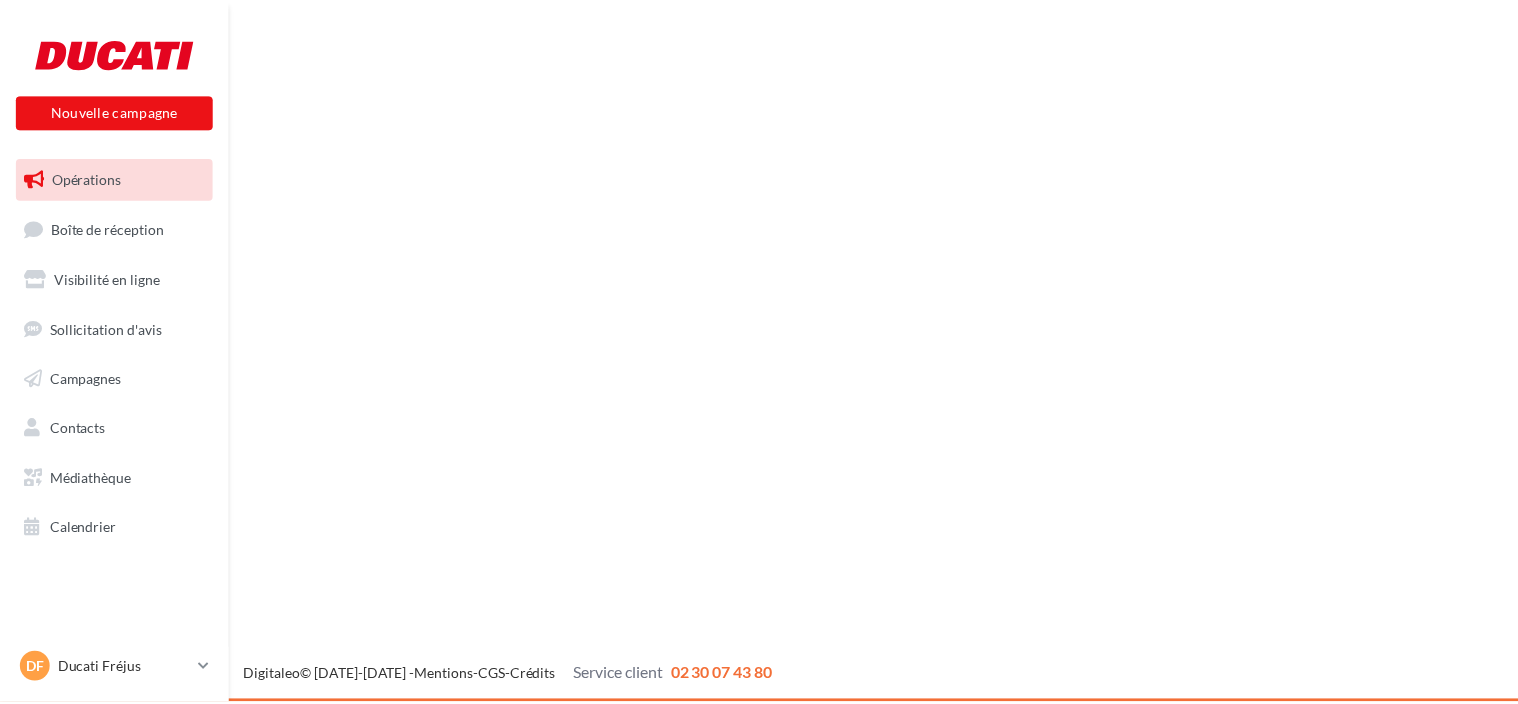 scroll, scrollTop: 0, scrollLeft: 0, axis: both 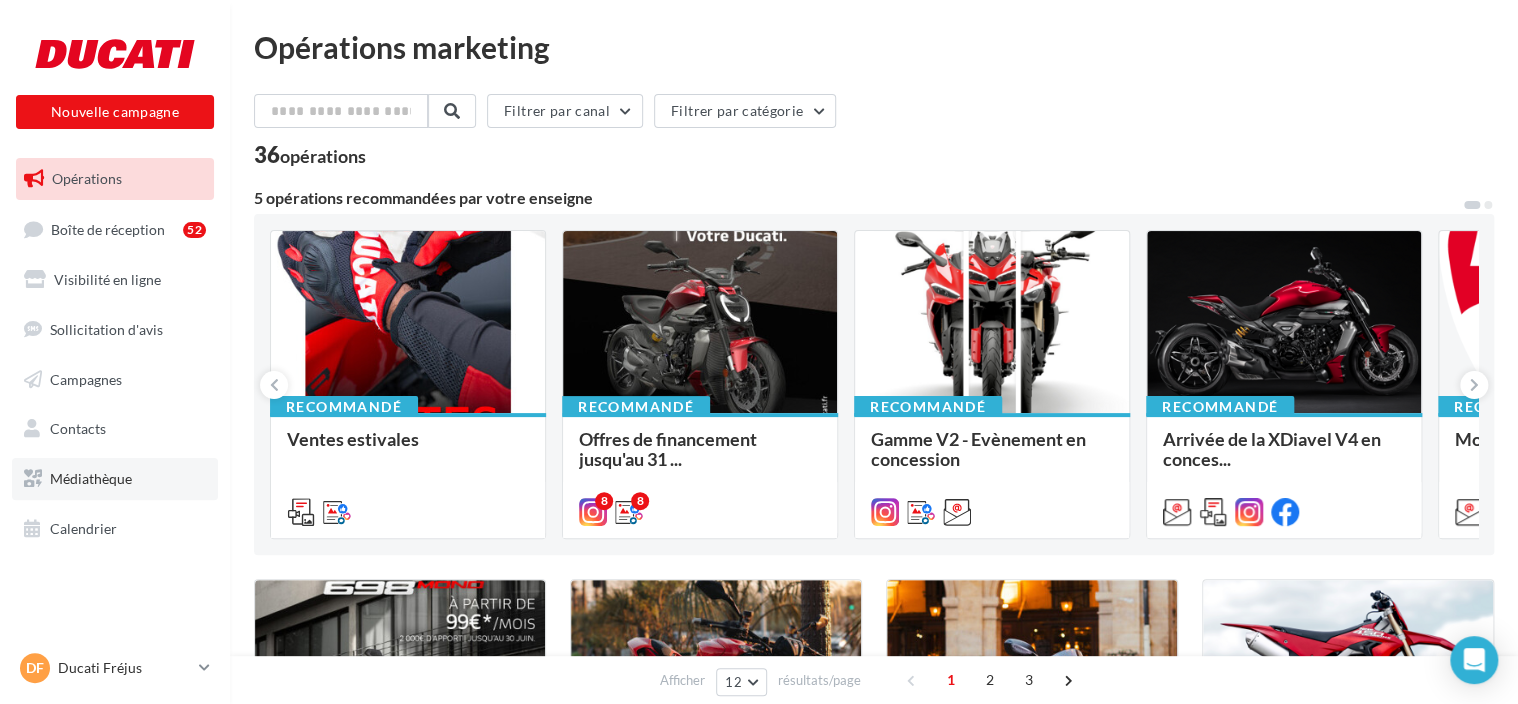 click on "Médiathèque" at bounding box center [91, 478] 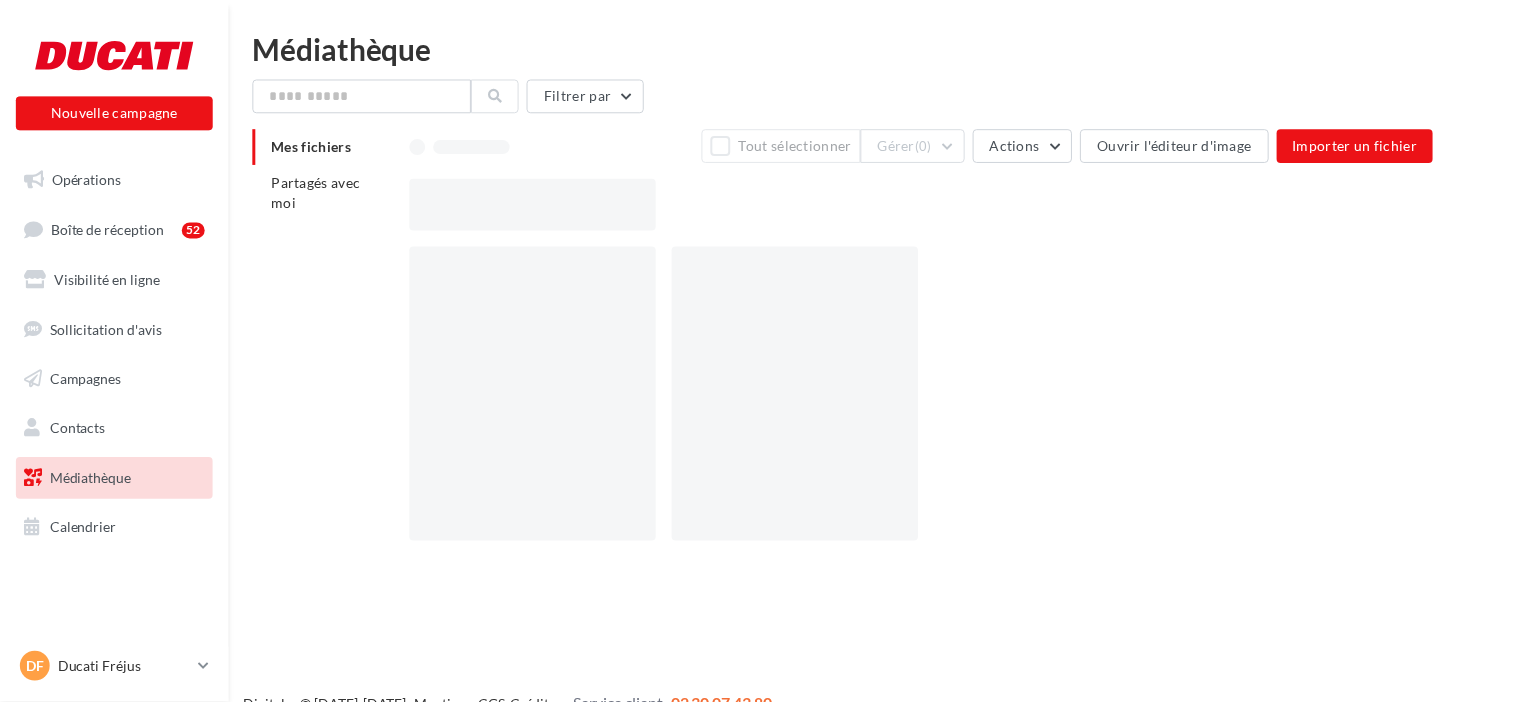 scroll, scrollTop: 0, scrollLeft: 0, axis: both 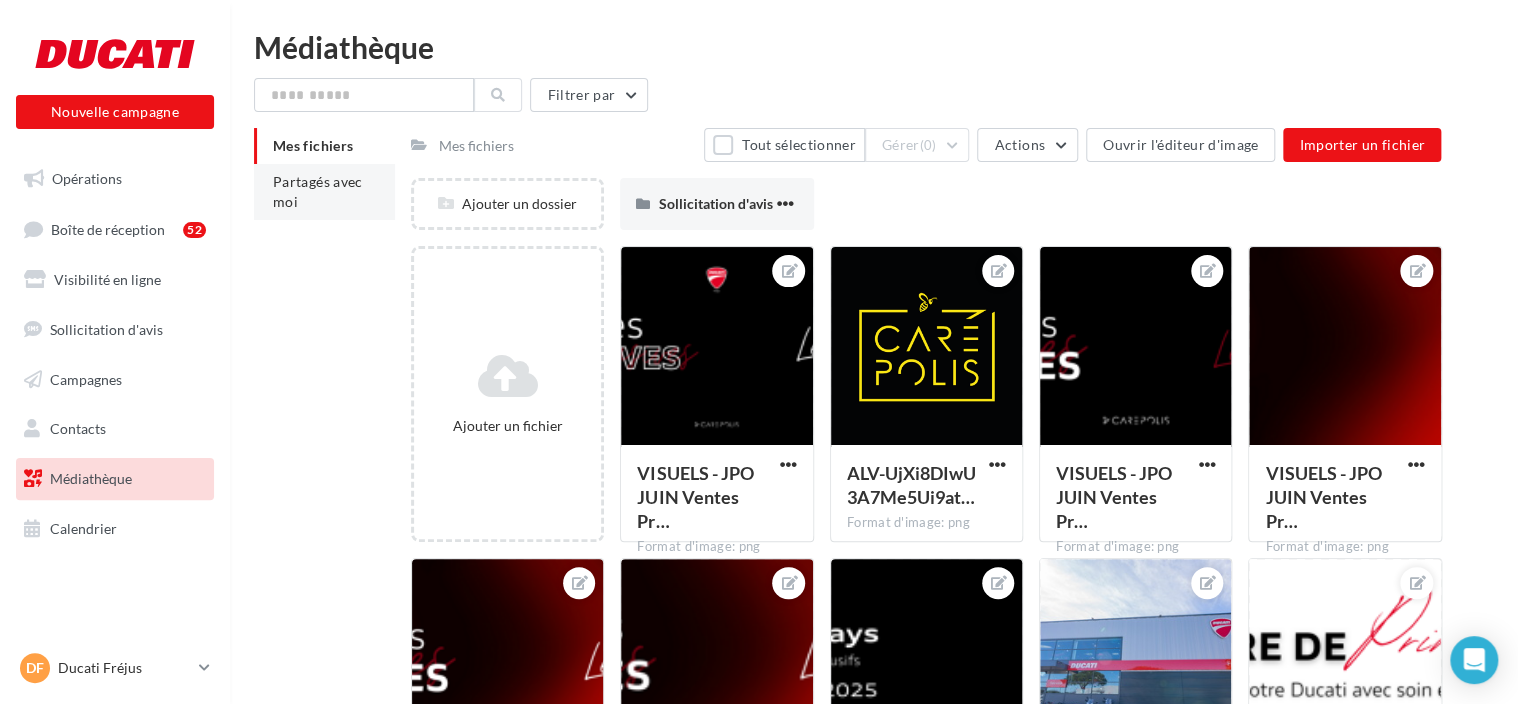 click on "Partagés avec moi" at bounding box center [324, 192] 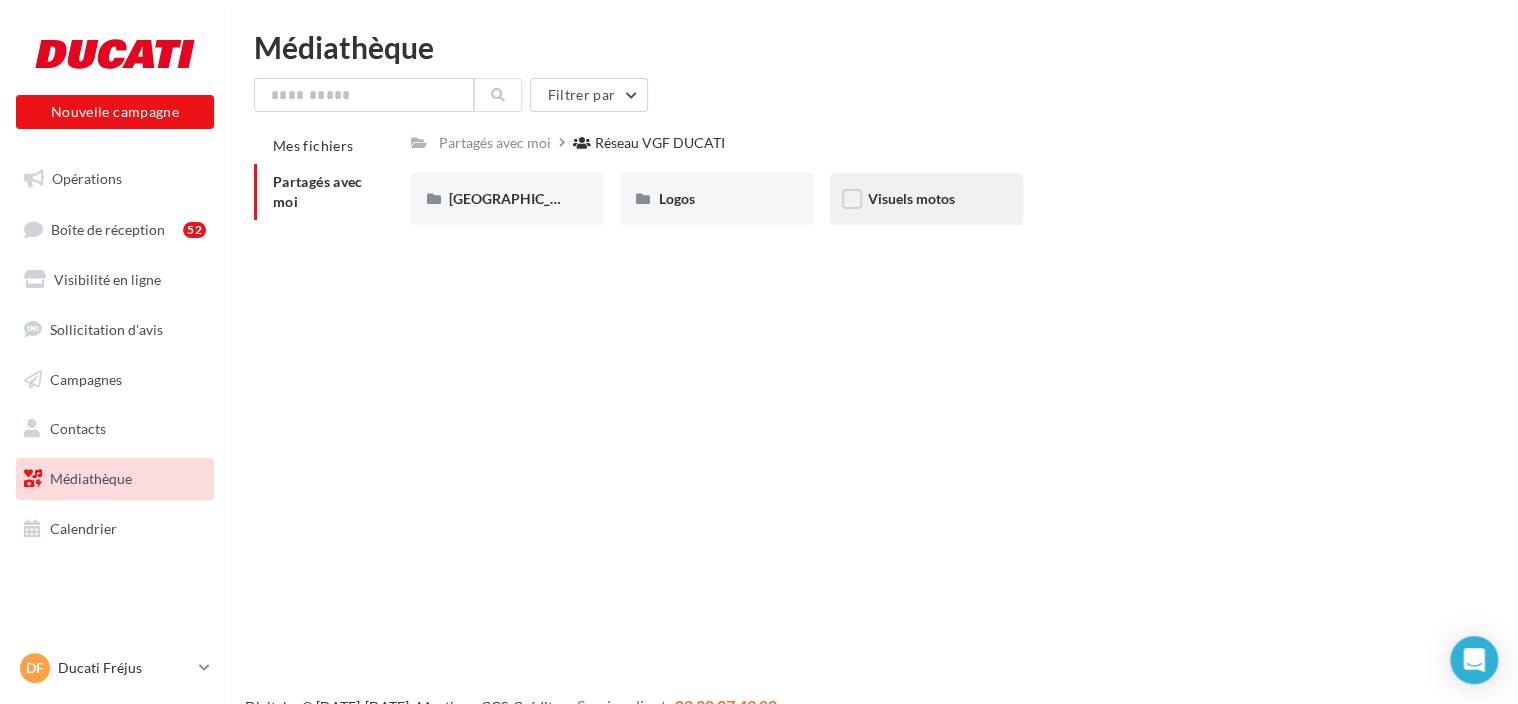 click on "Visuels motos" at bounding box center (926, 199) 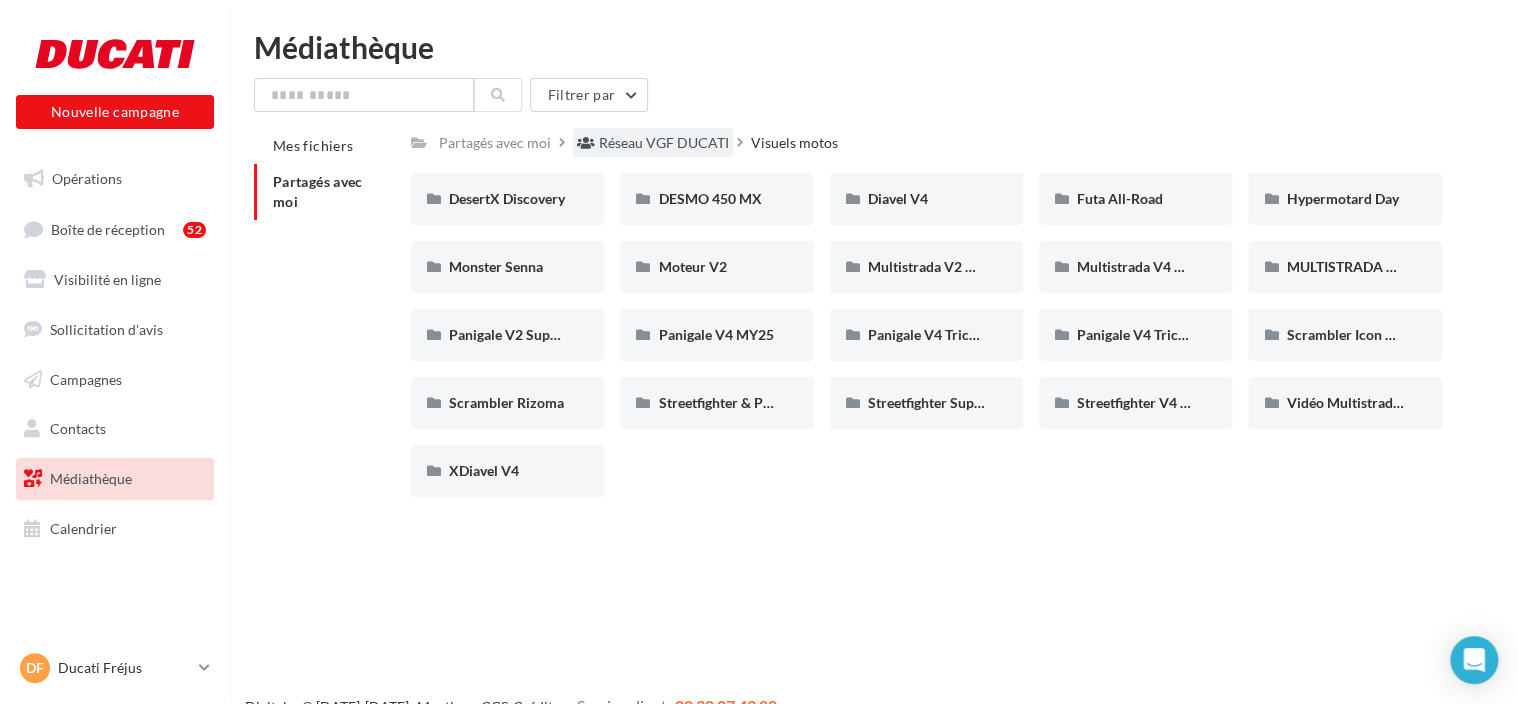 click on "Réseau VGF DUCATI" at bounding box center (664, 143) 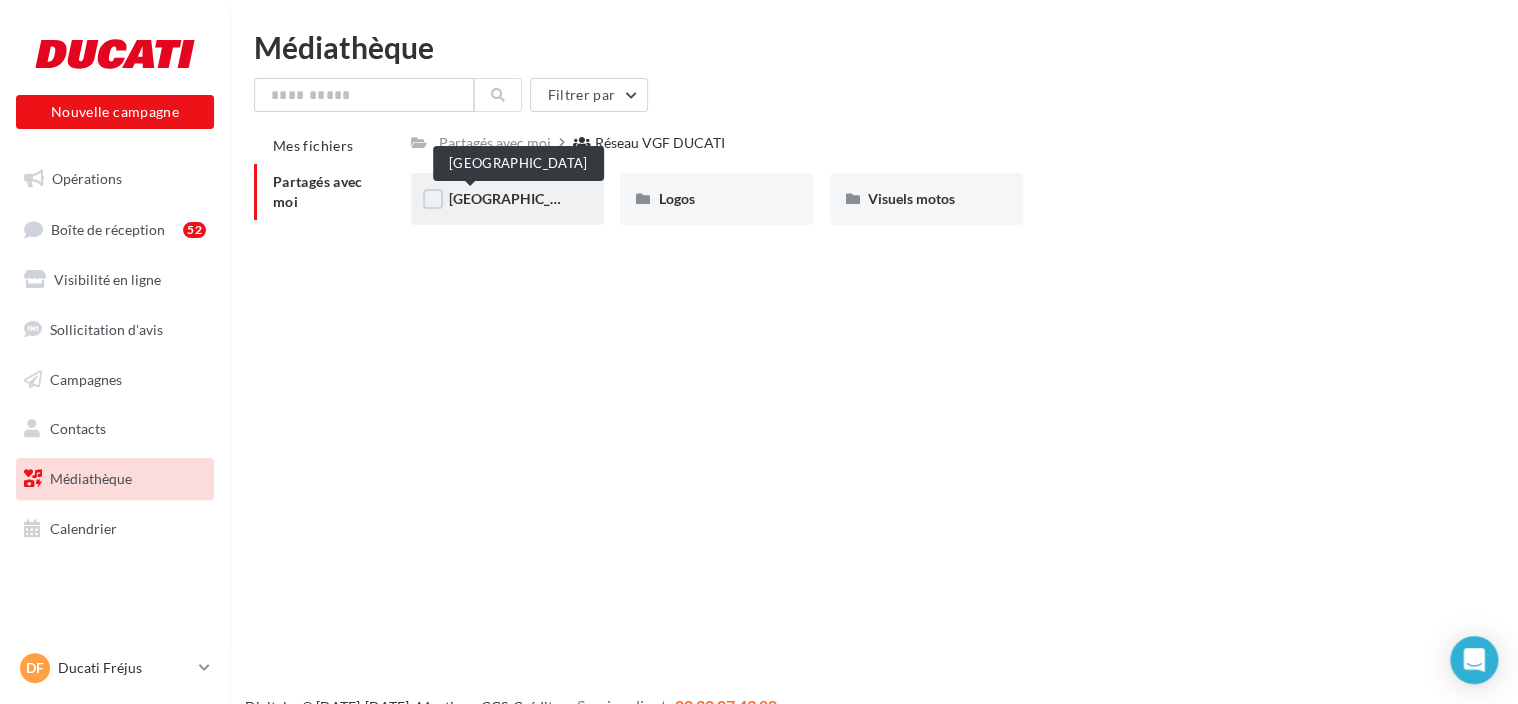 click on "France" at bounding box center (519, 198) 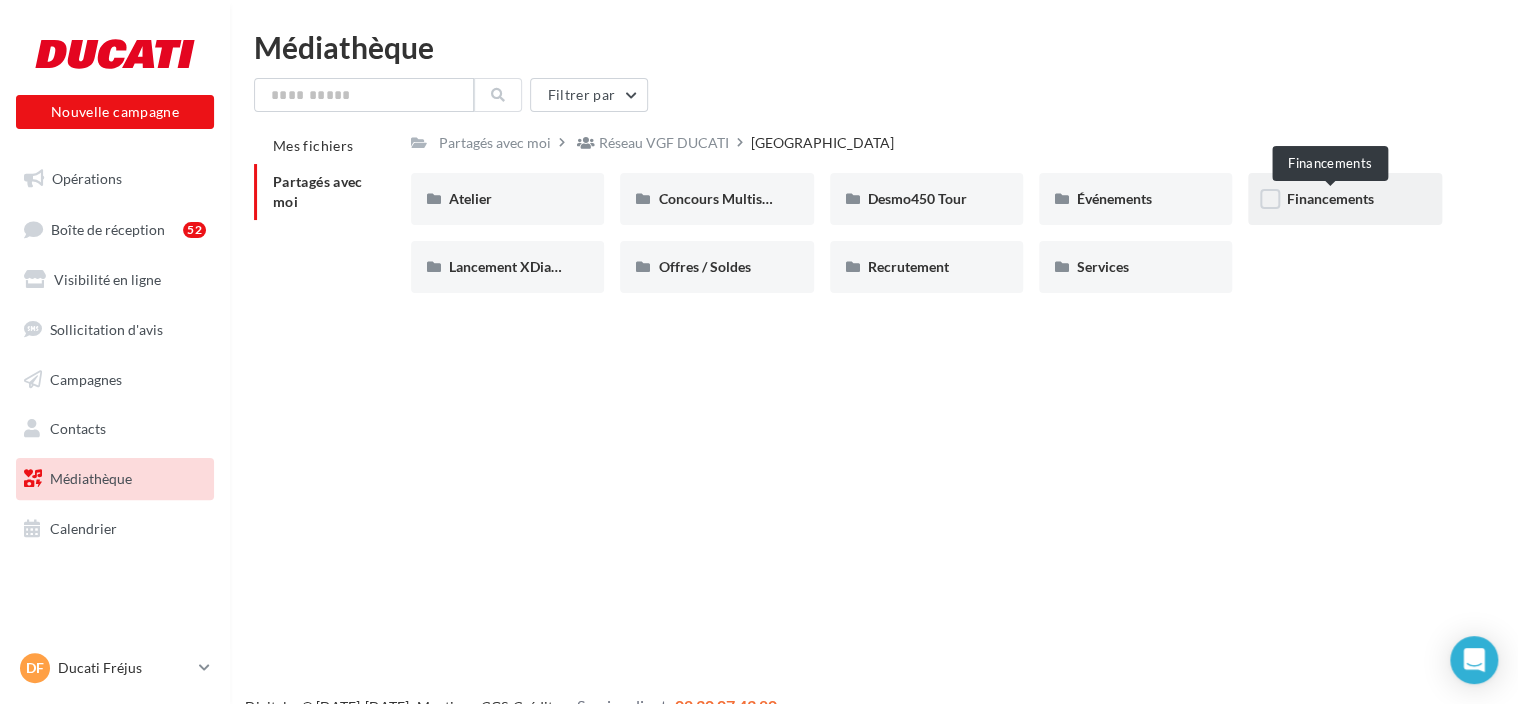click on "Financements" at bounding box center (1329, 198) 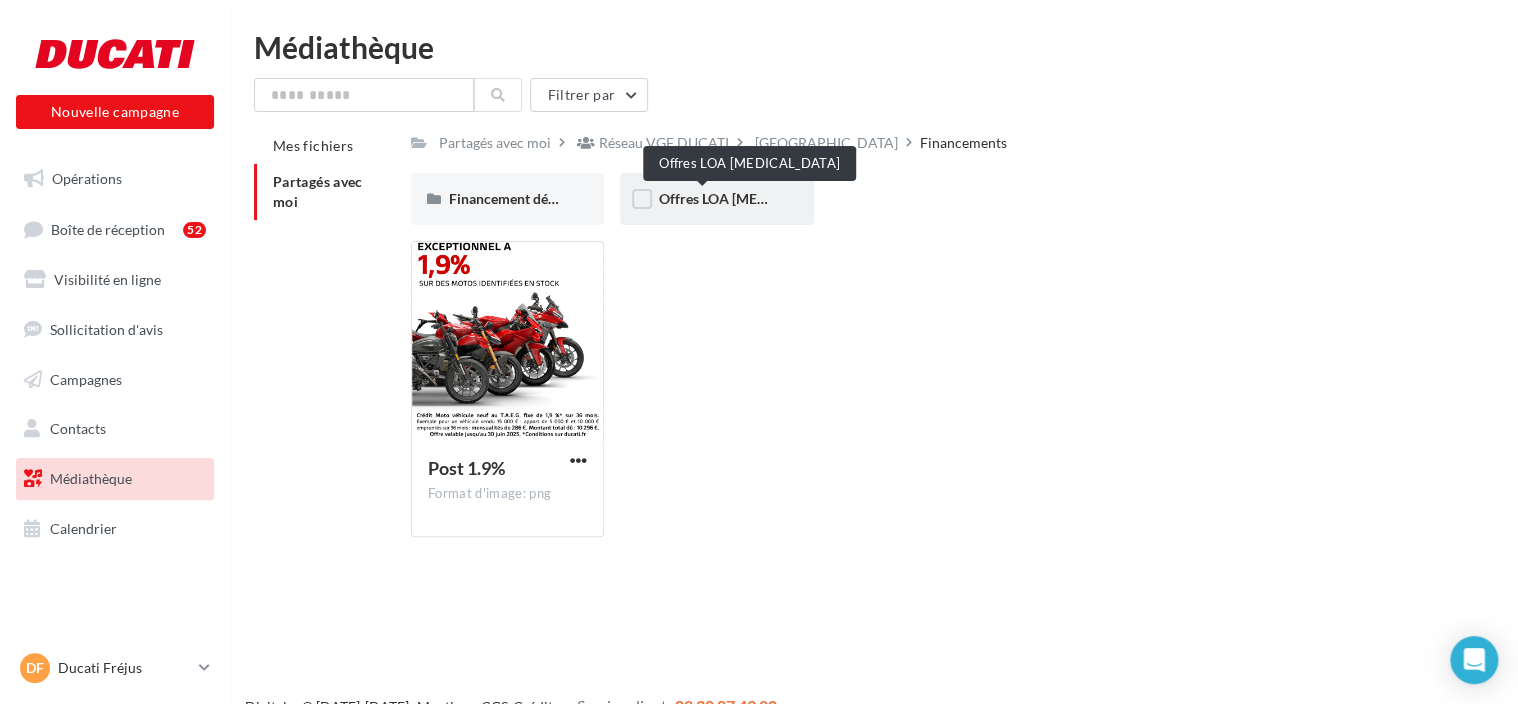 click on "Offres LOA T3" at bounding box center (750, 198) 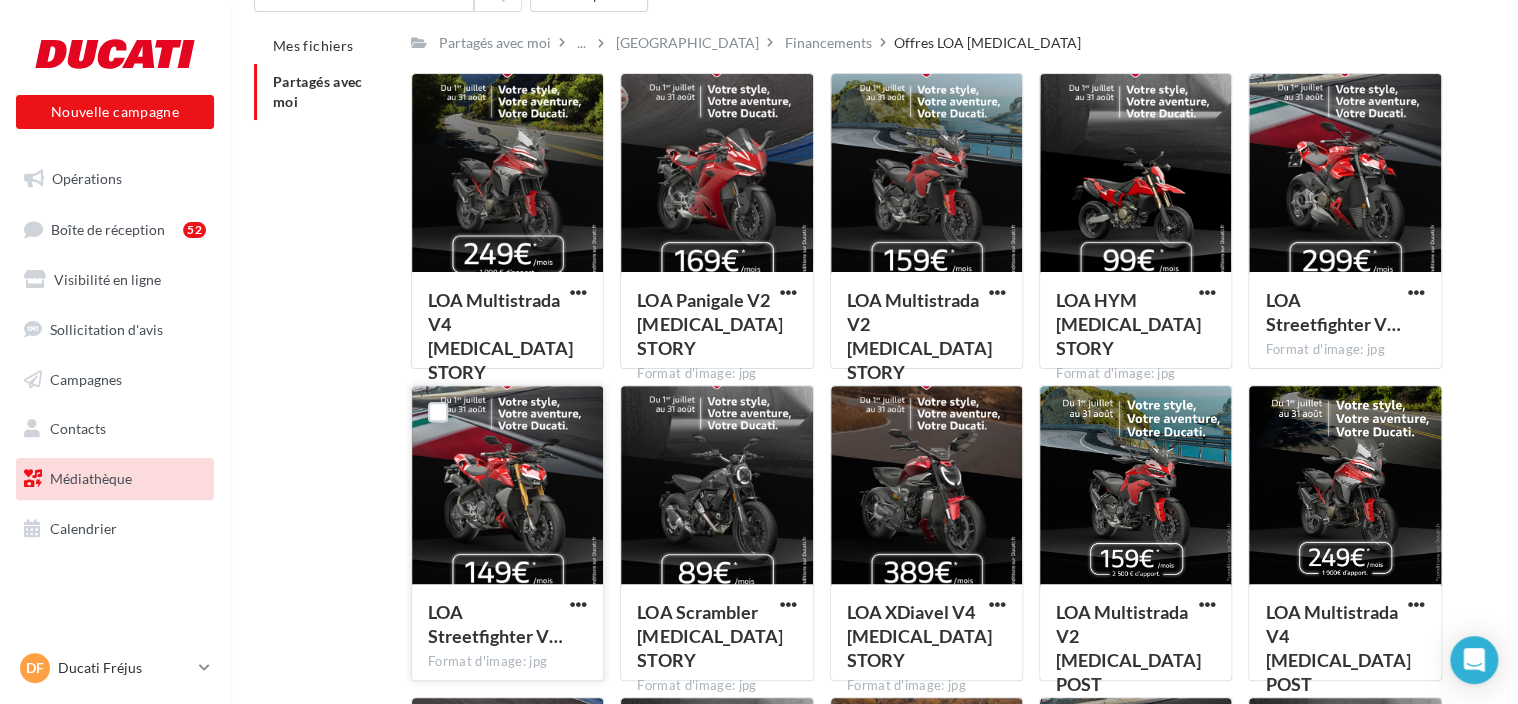 scroll, scrollTop: 200, scrollLeft: 0, axis: vertical 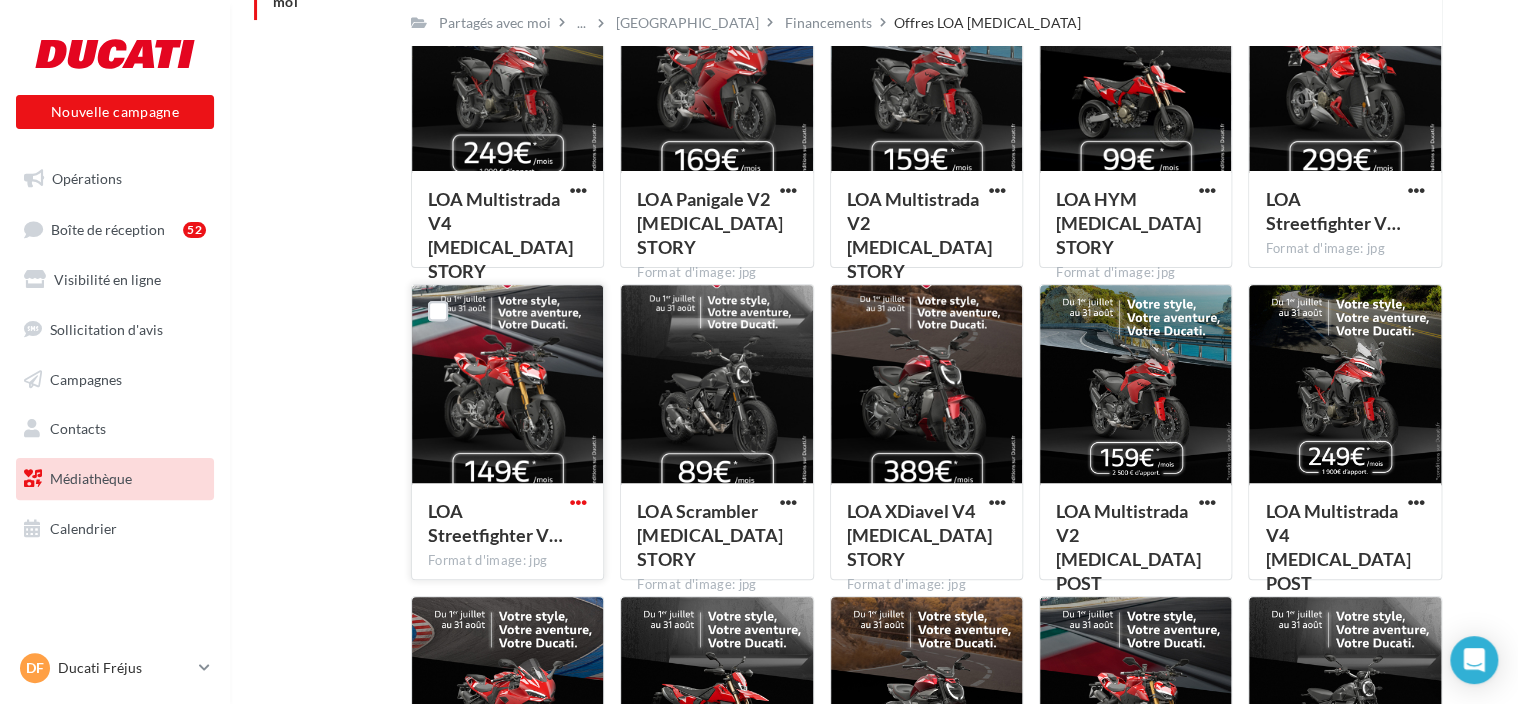 click at bounding box center [578, 502] 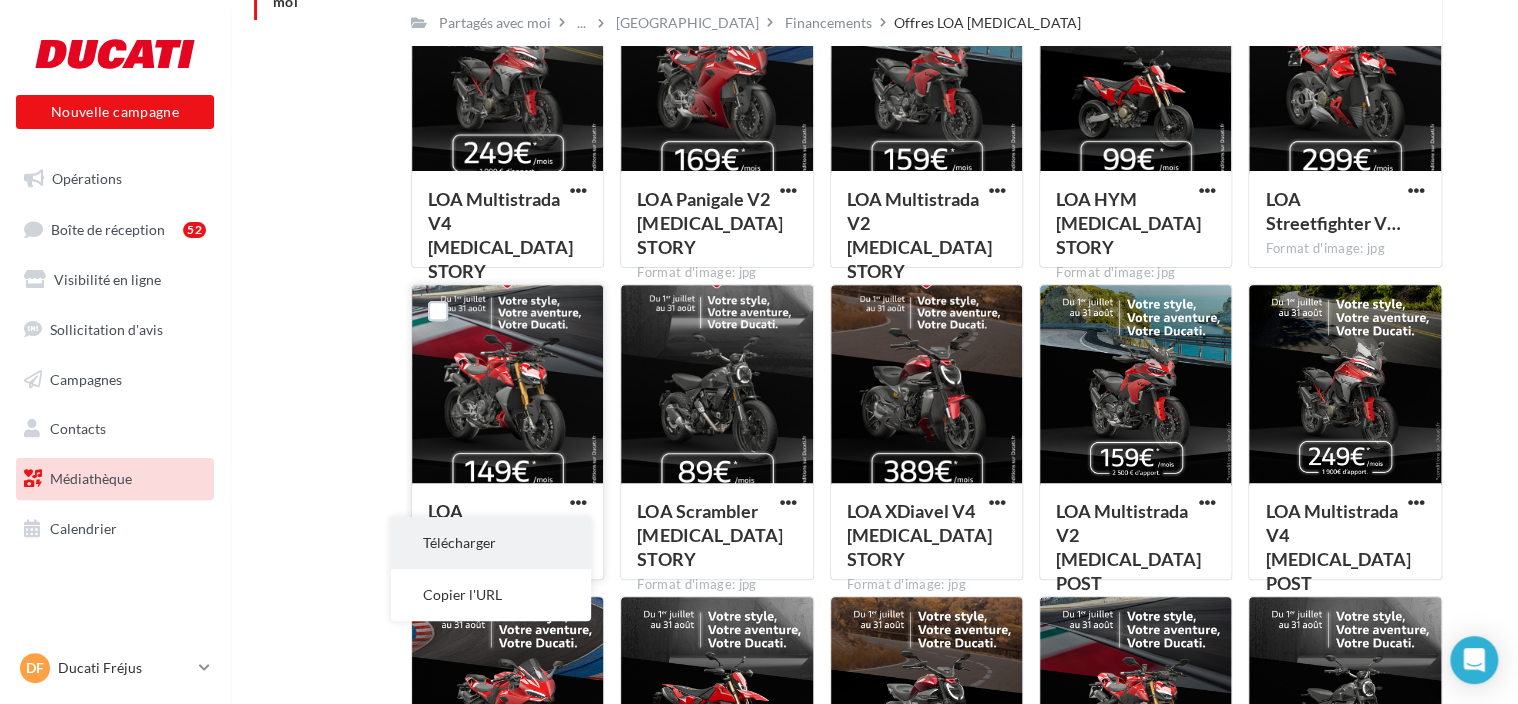 click on "Télécharger" at bounding box center (491, 543) 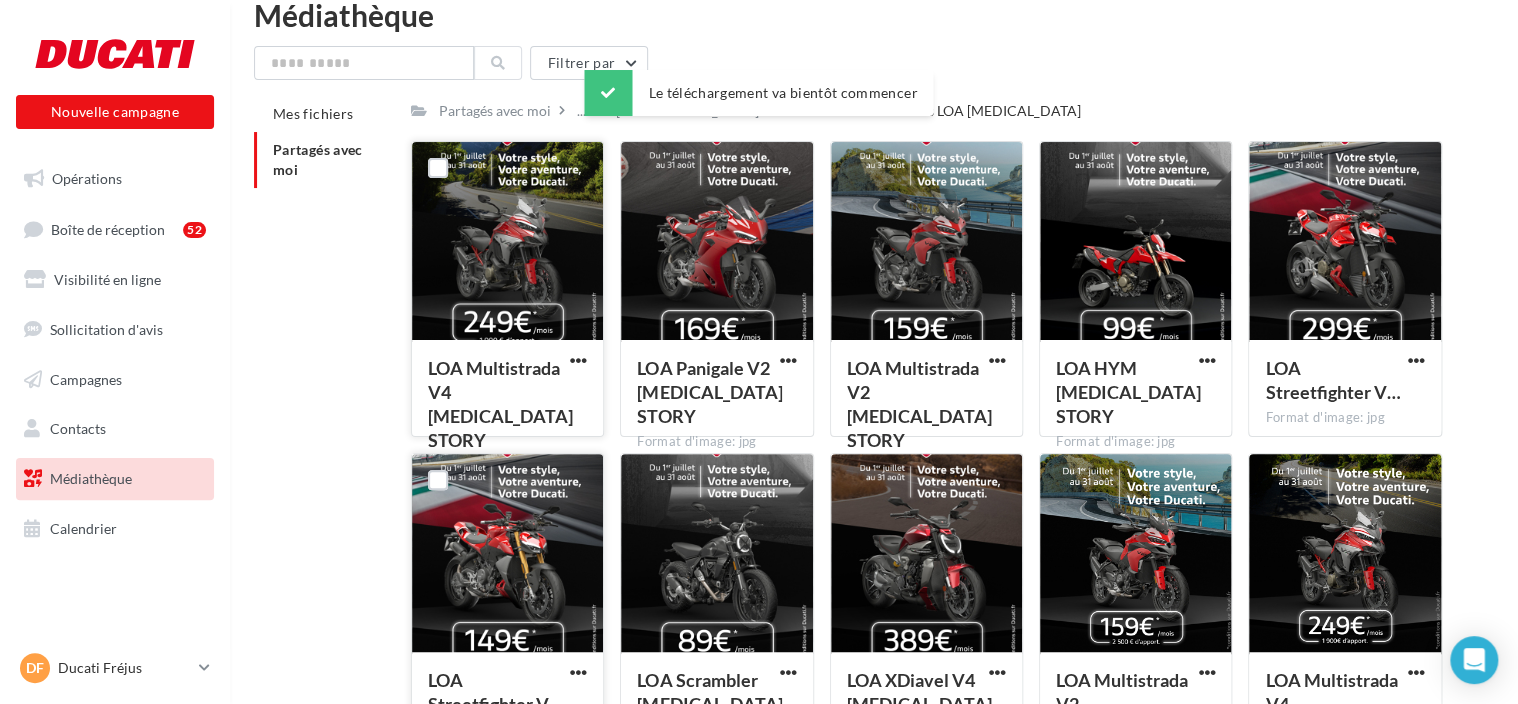 scroll, scrollTop: 0, scrollLeft: 0, axis: both 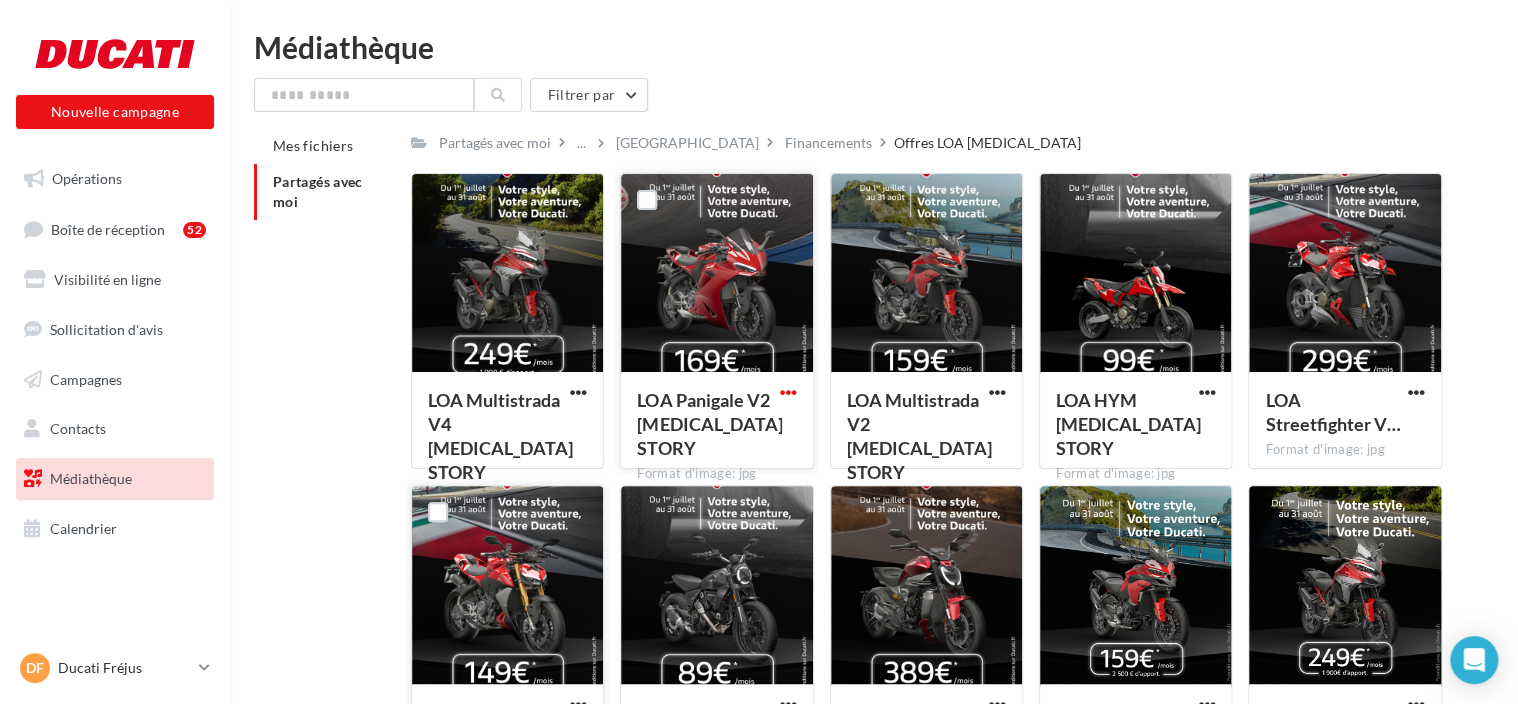 click at bounding box center (788, 392) 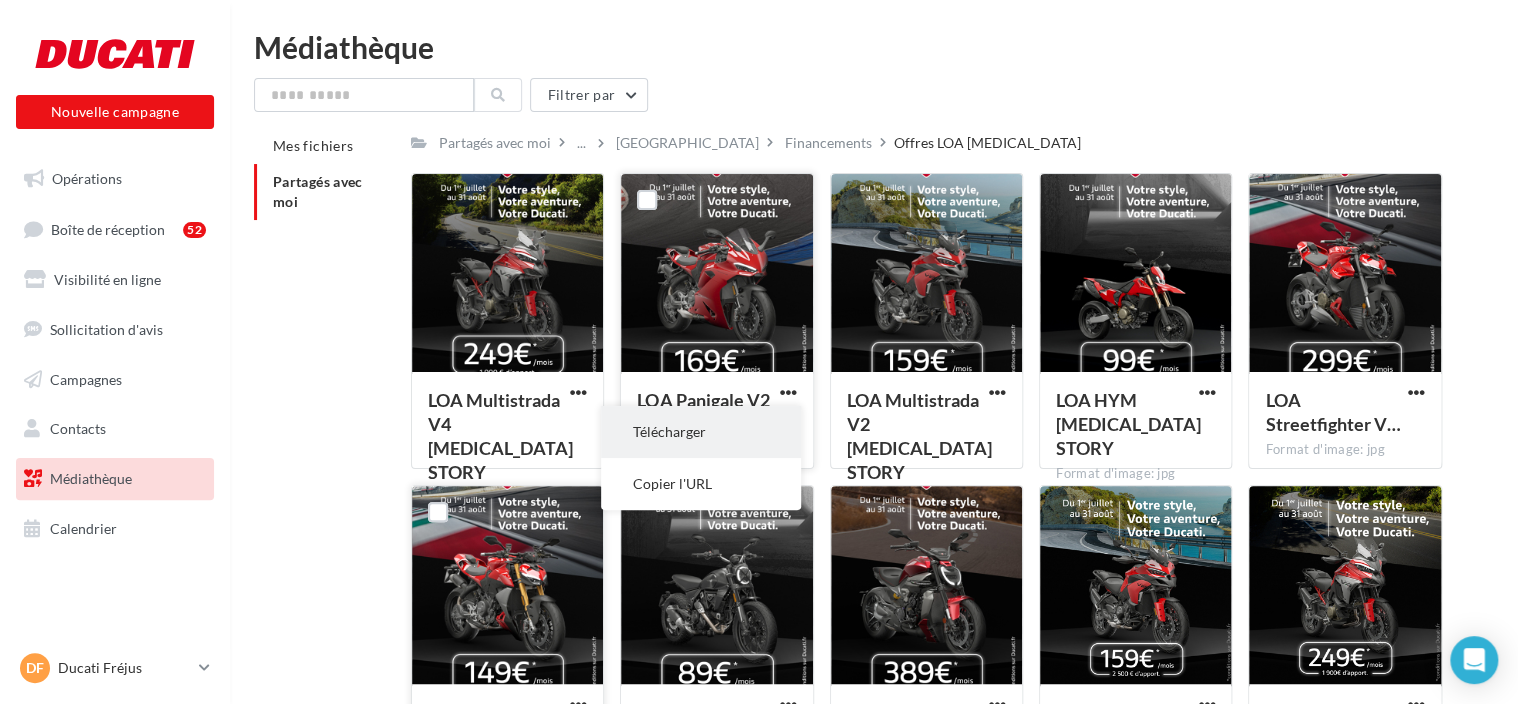 click on "Télécharger" at bounding box center [701, 432] 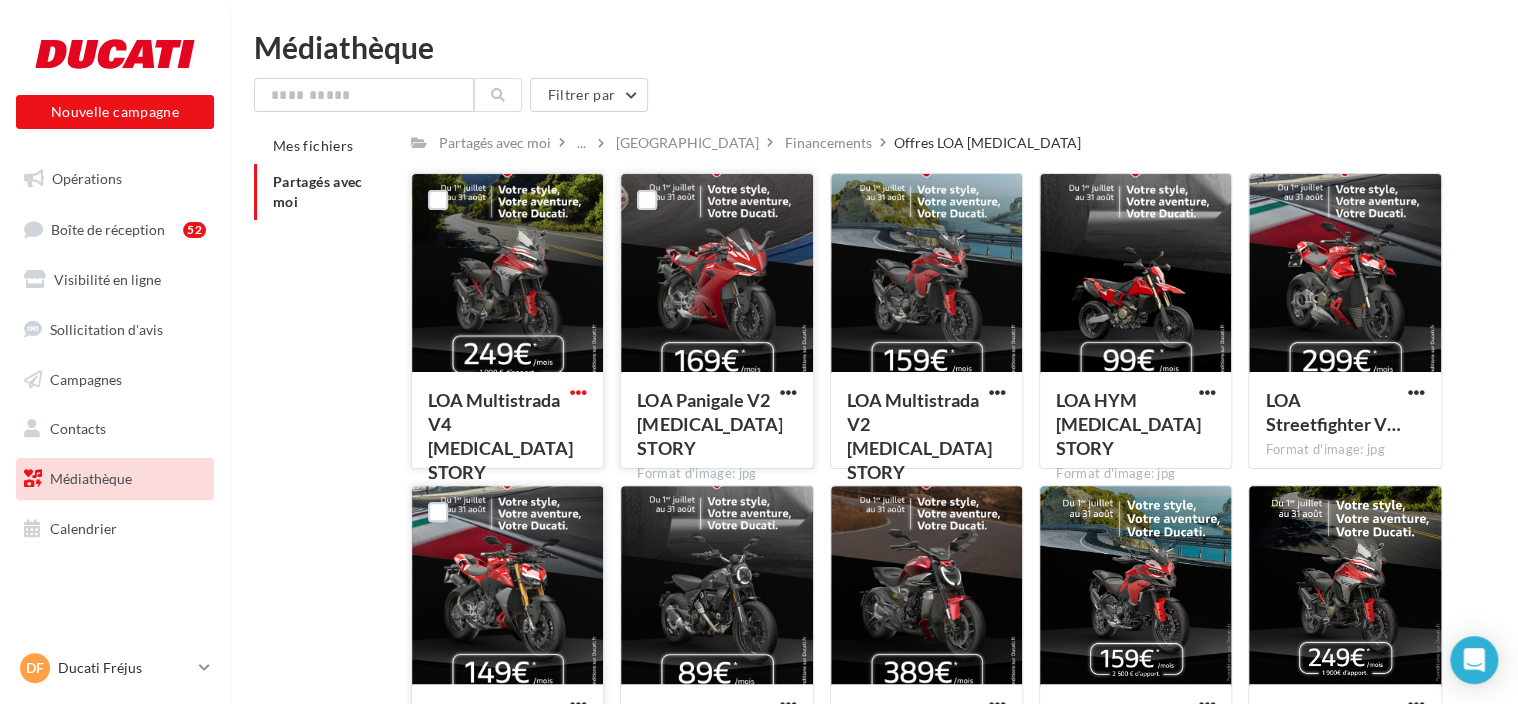 click at bounding box center (578, 392) 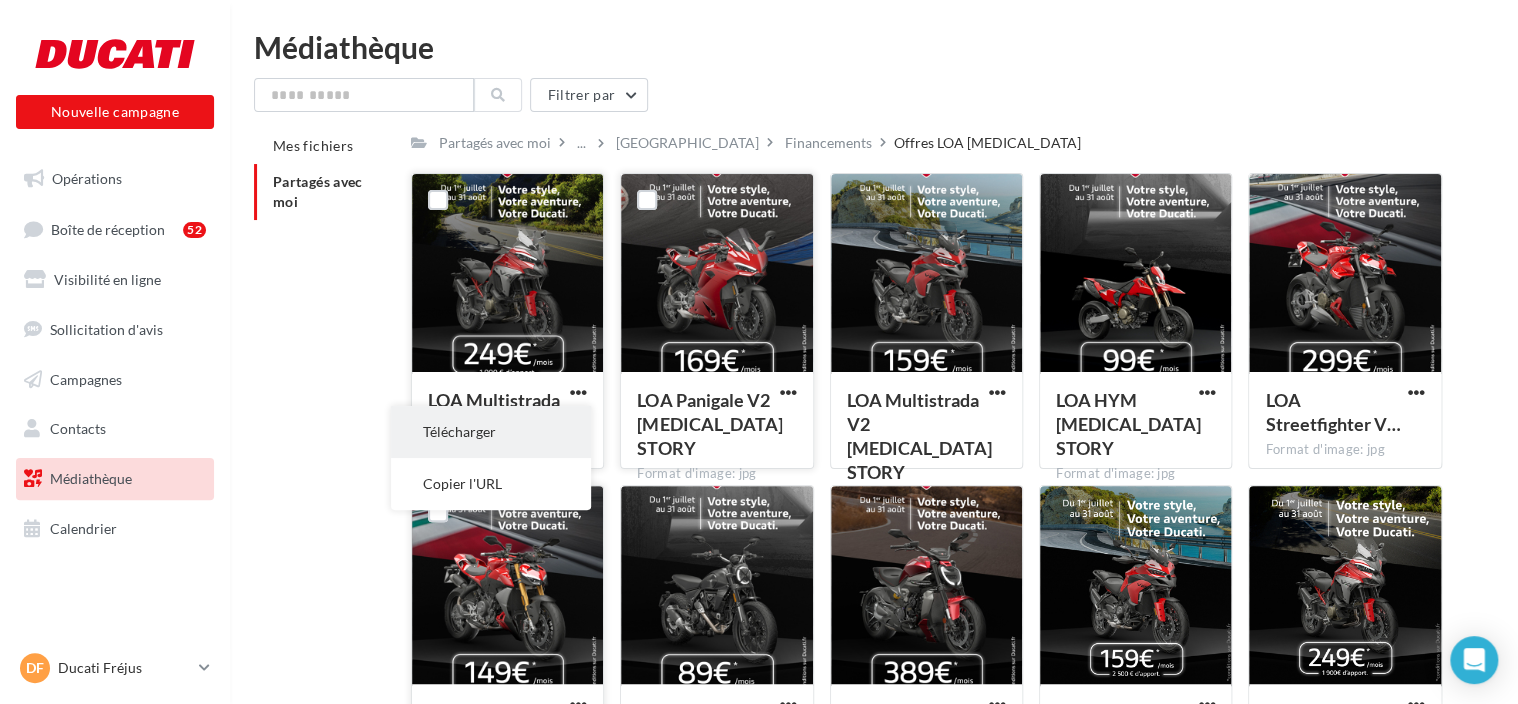 click on "Télécharger" at bounding box center (491, 432) 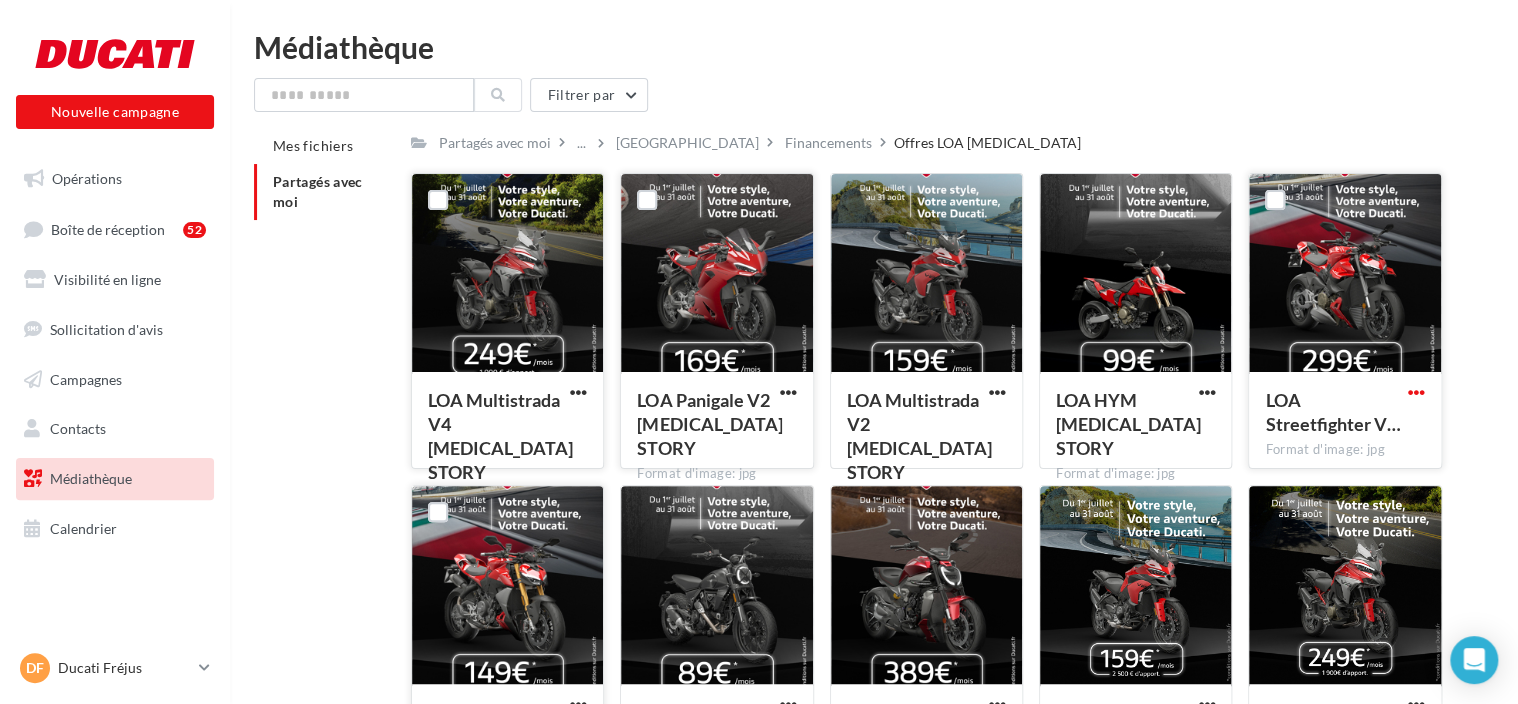 click at bounding box center [1416, 392] 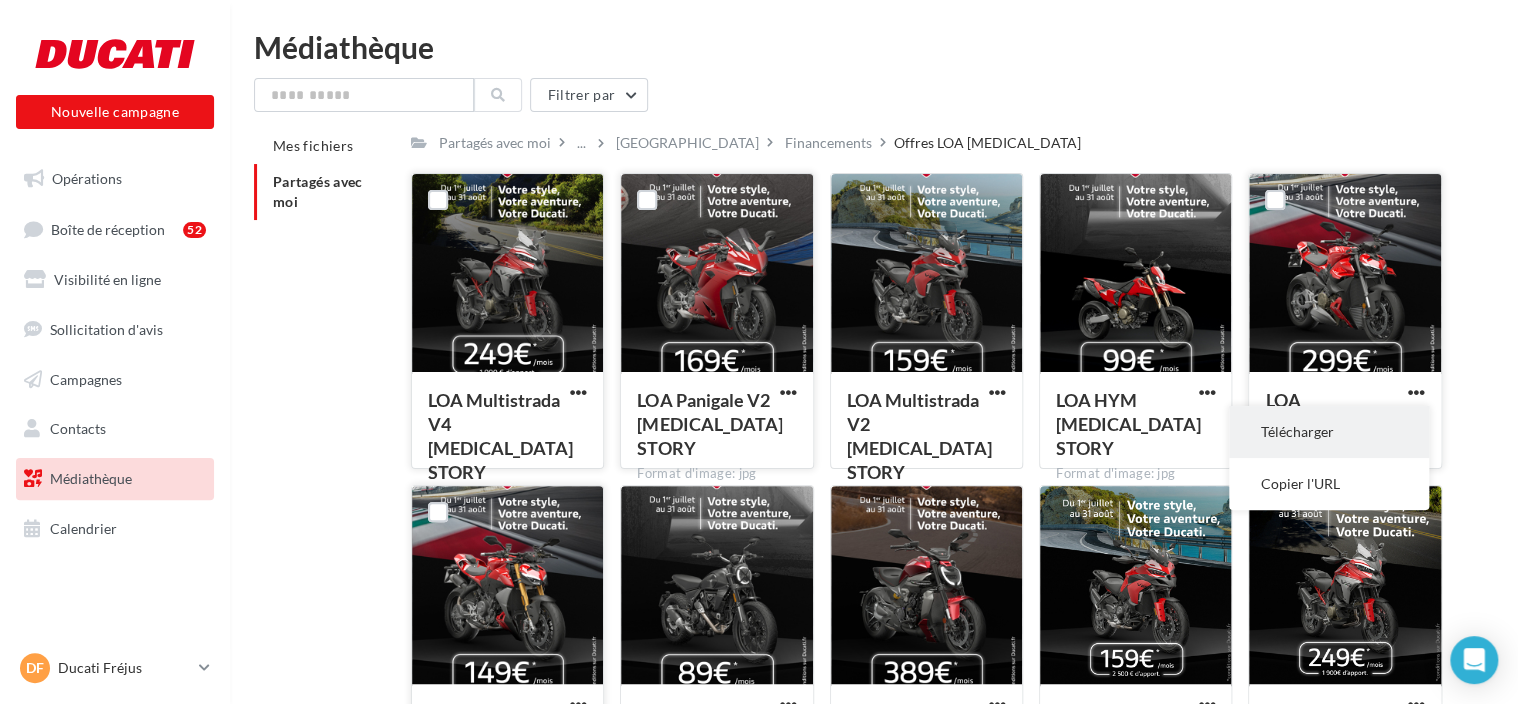 click on "Télécharger" at bounding box center (1329, 432) 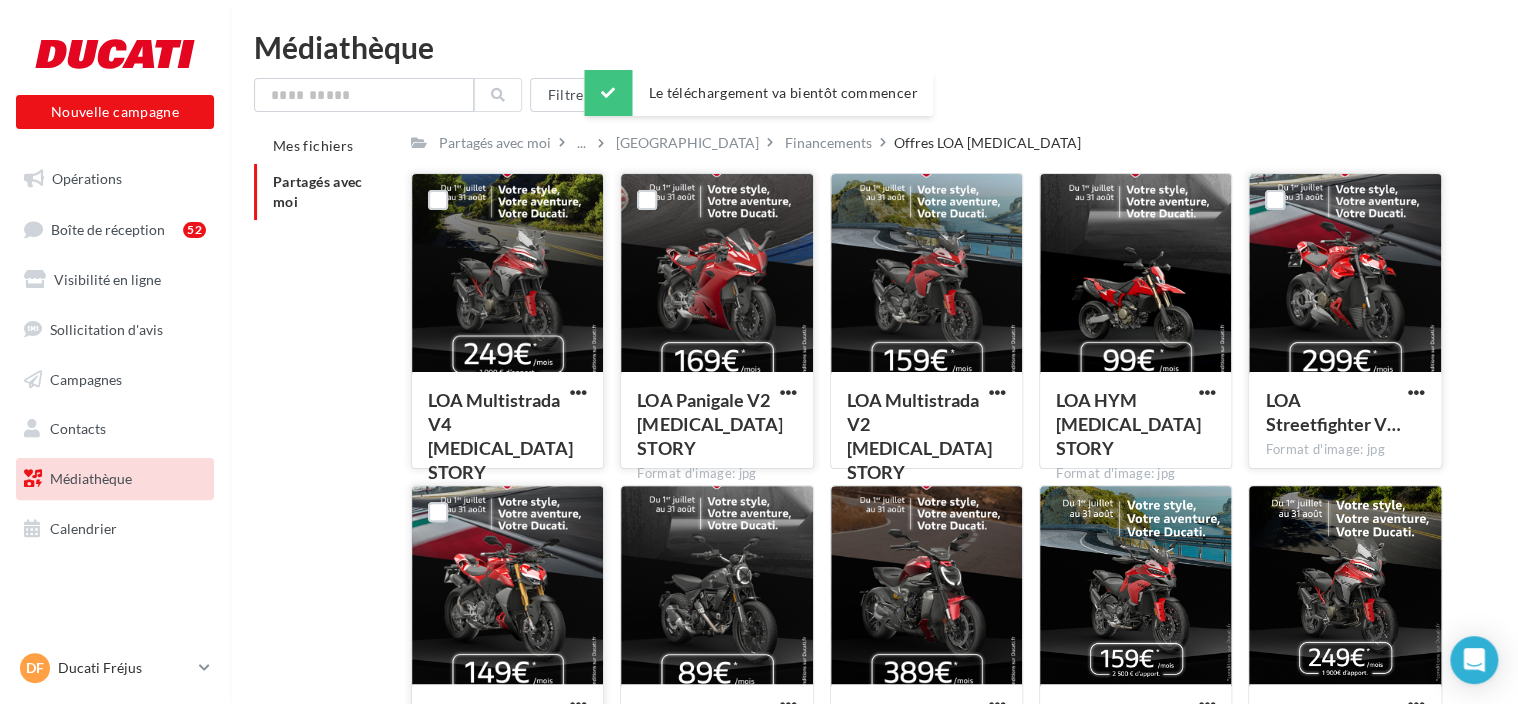 click on "Médiathèque           Filtrer par
Mes fichiers
Partagés avec moi
Partagés avec moi        ...         France          Financements          Offres LOA T3                   Rs           Partagé par  Réseau VGF DUCATI
LOA Multistrada V4 T3 STORY  Format d'image: jpg                   LOA Multistrada V4 T3 STORY
LOA Panigale V2 T3 STORY  Format d'image: jpg                   LOA Panigale V2 T3 STORY
LOA Multistrada V2 T3 STORY  Format d'image: jpg                   LOA Multistrada V2 T3 STORY
LOA HYM T3 STORY  Format d'image: jpg                   LOA HYM T3 STORY
LOA Streetfighter V…" at bounding box center (874, 726) 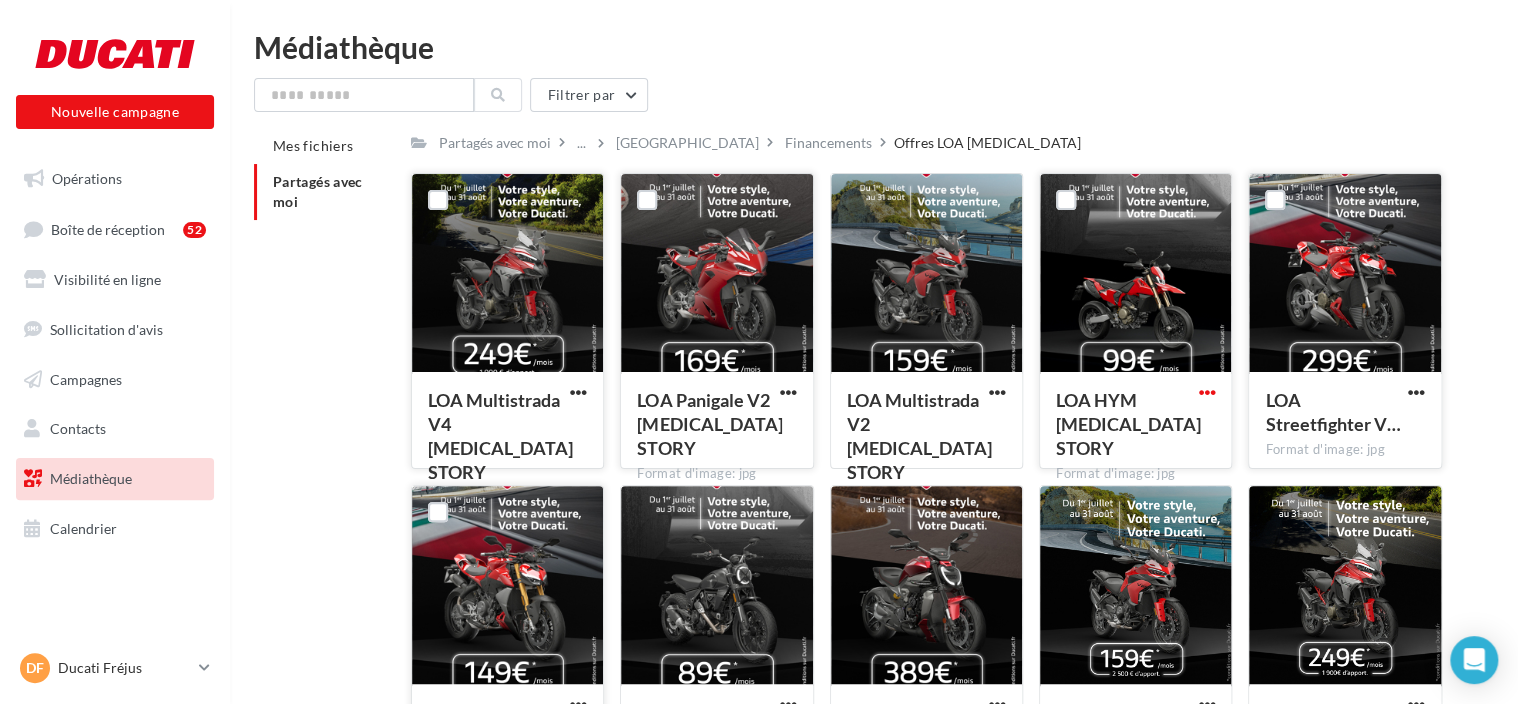 click at bounding box center [1206, 392] 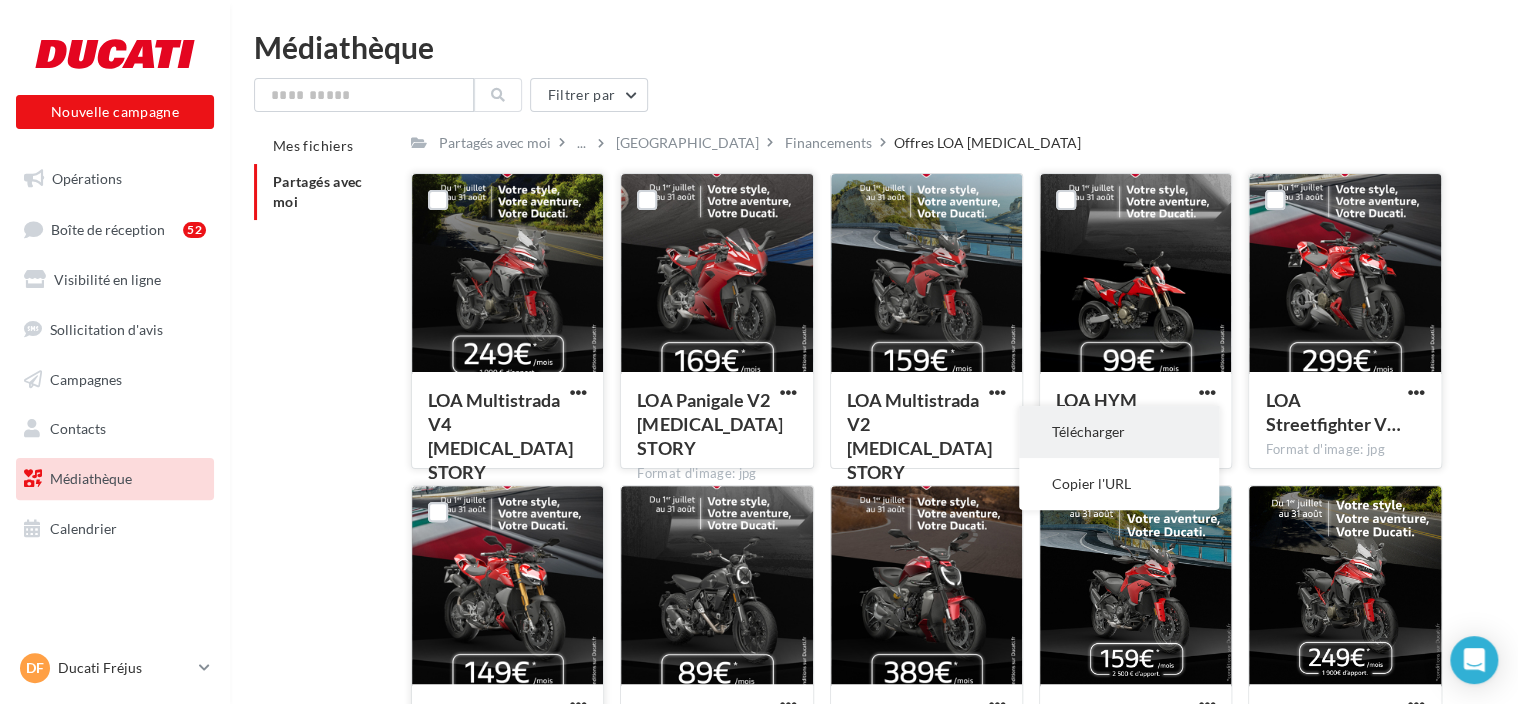 click on "Télécharger" at bounding box center [1119, 432] 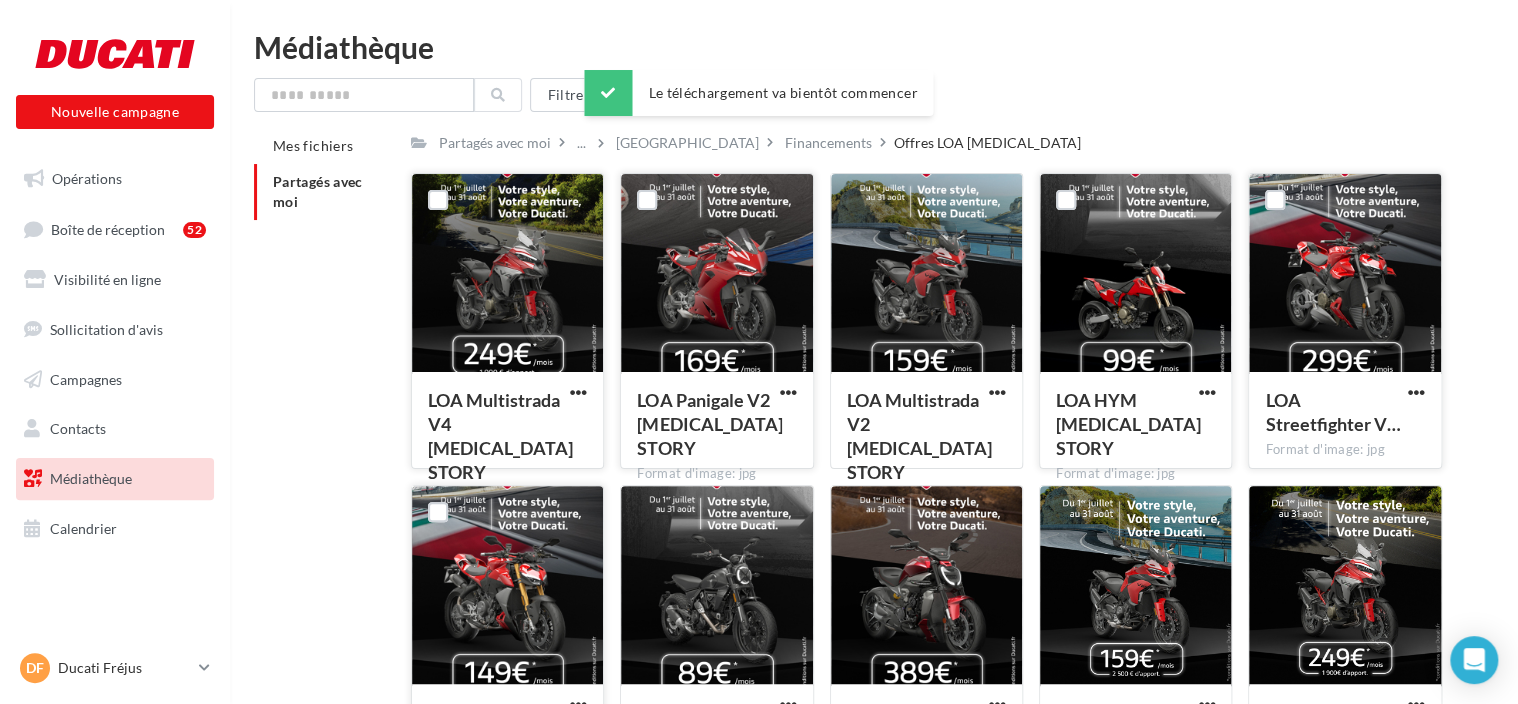 click on "Filtrer par" at bounding box center [874, 95] 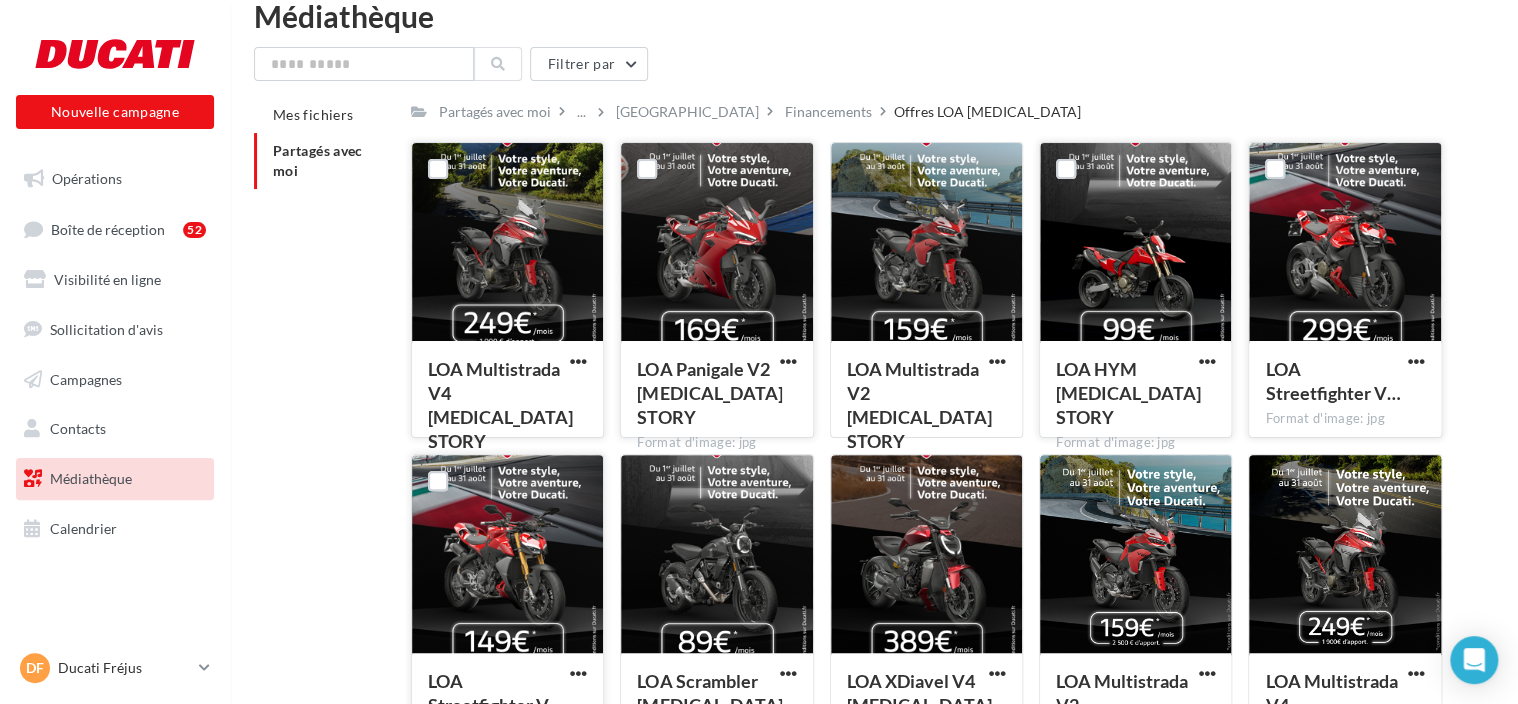 scroll, scrollTop: 0, scrollLeft: 0, axis: both 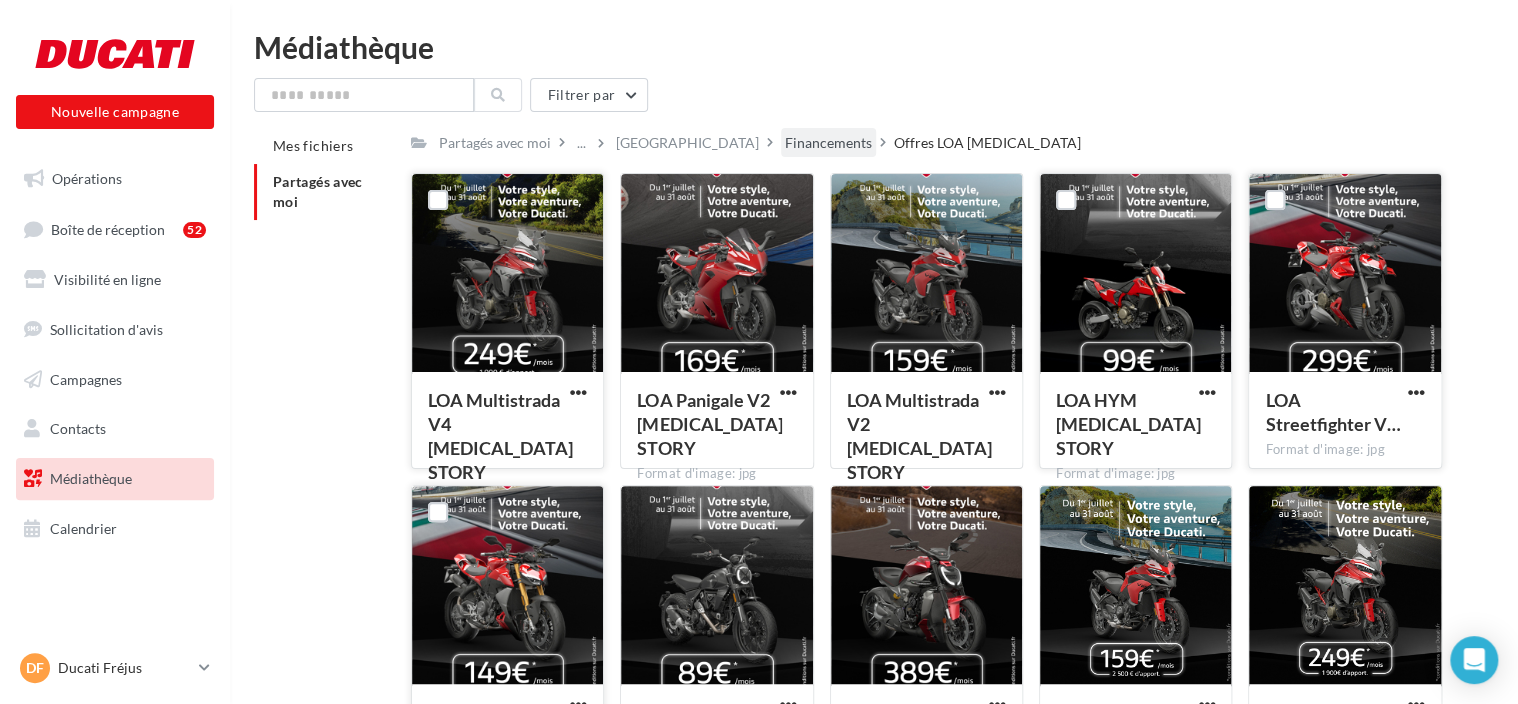 click on "Financements" at bounding box center (828, 143) 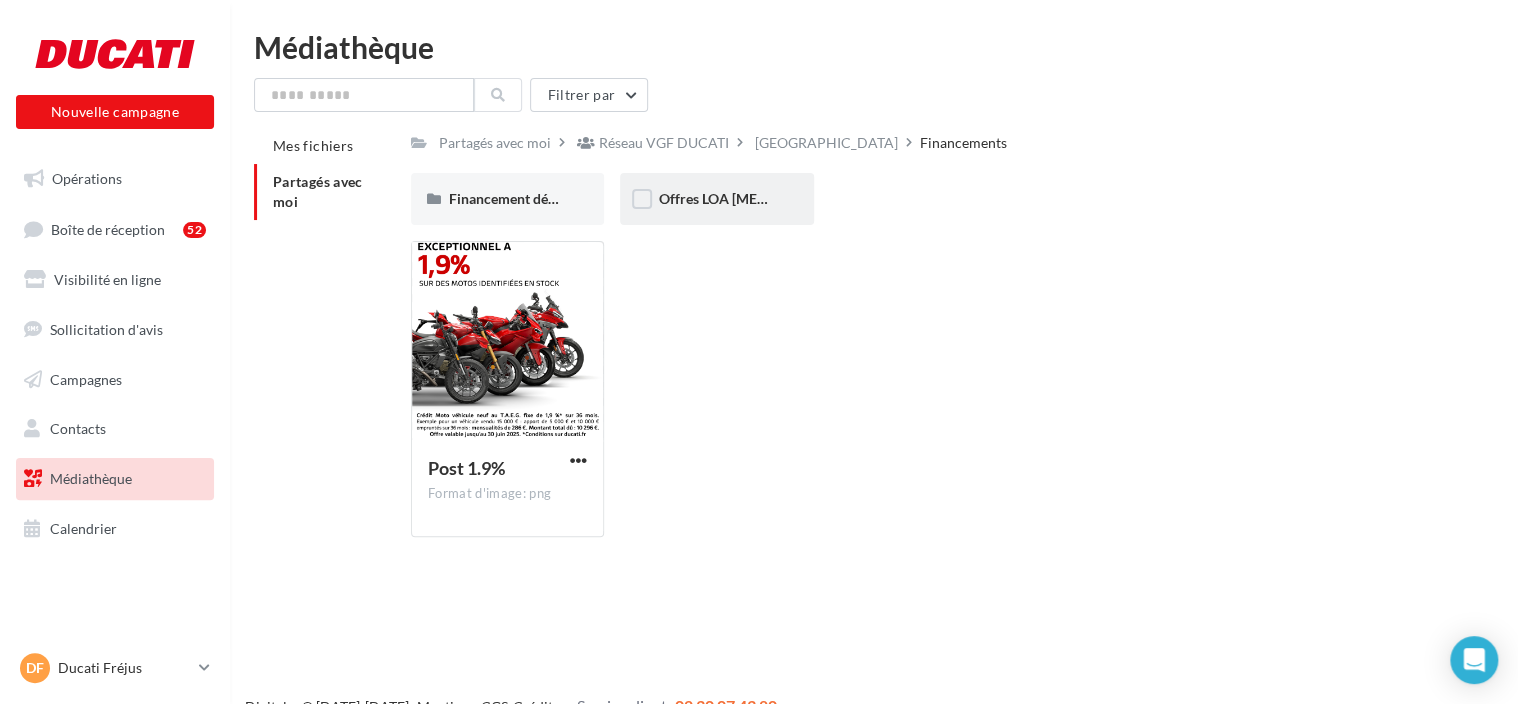click on "Offres LOA T3" at bounding box center (716, 199) 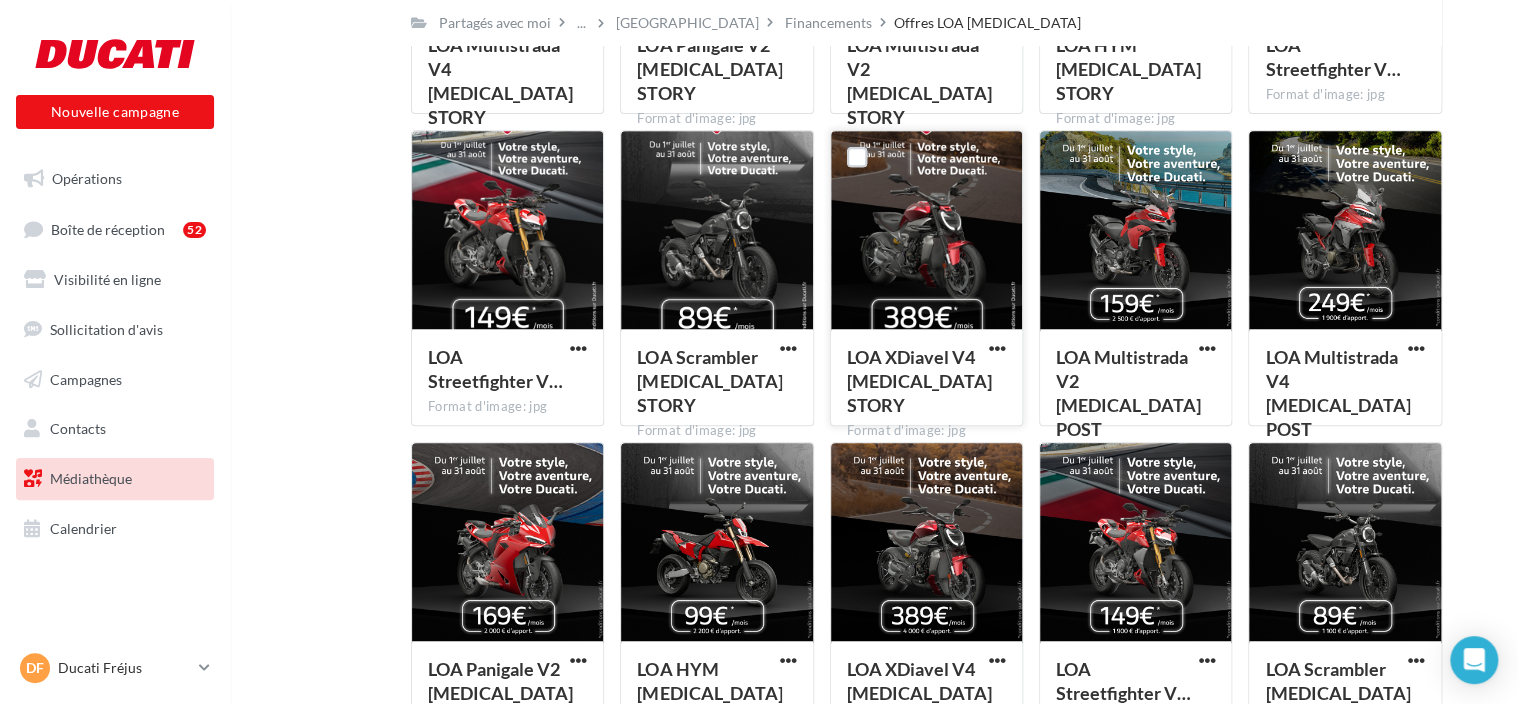 scroll, scrollTop: 480, scrollLeft: 0, axis: vertical 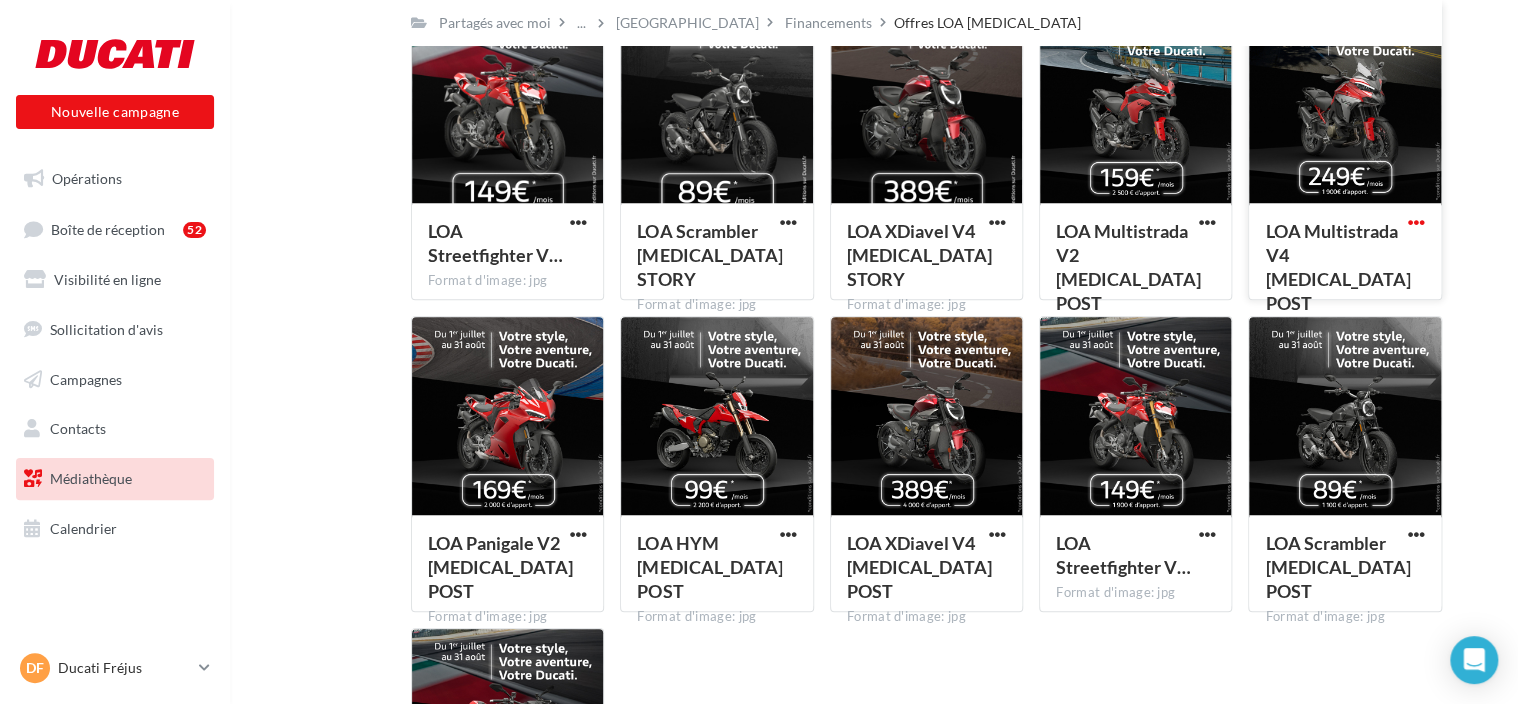 click at bounding box center (1416, 222) 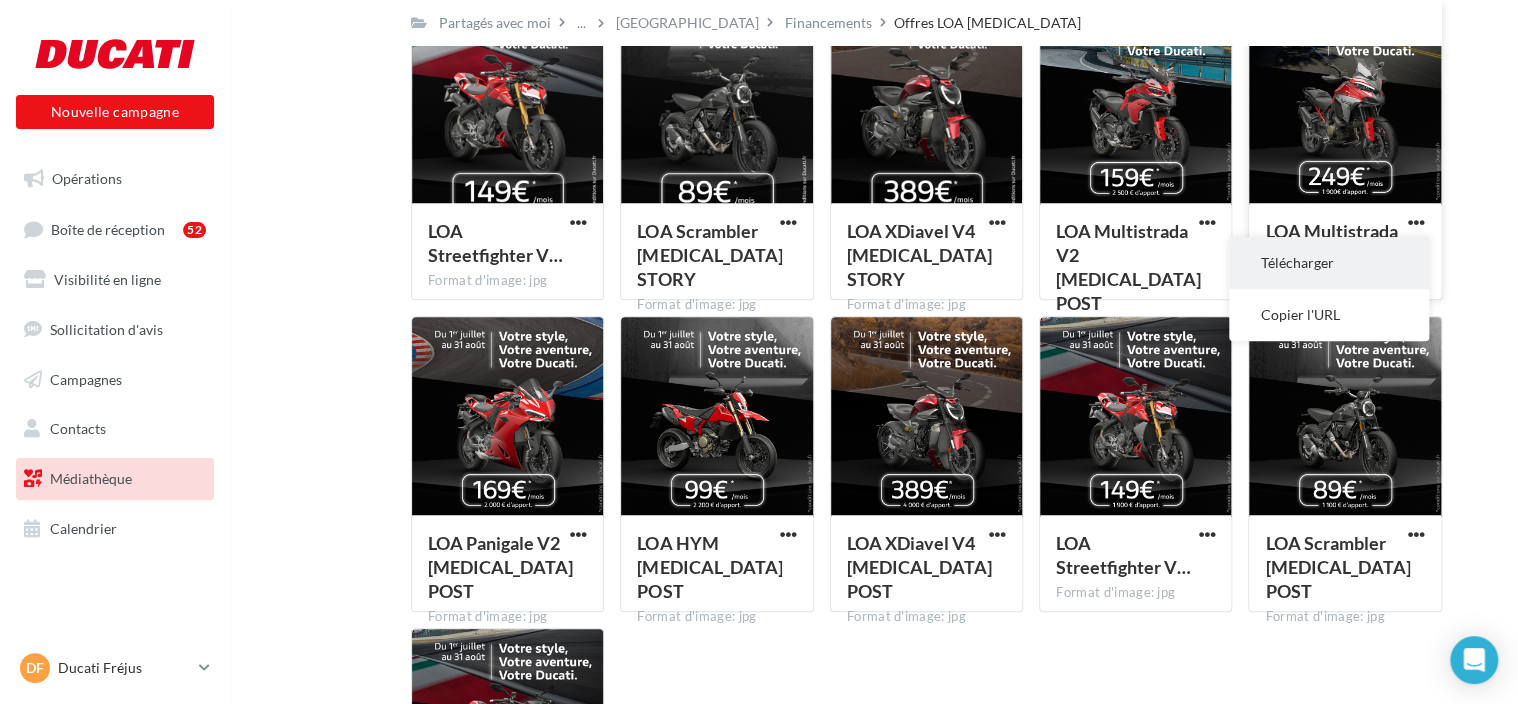 click on "Télécharger" at bounding box center [1329, 263] 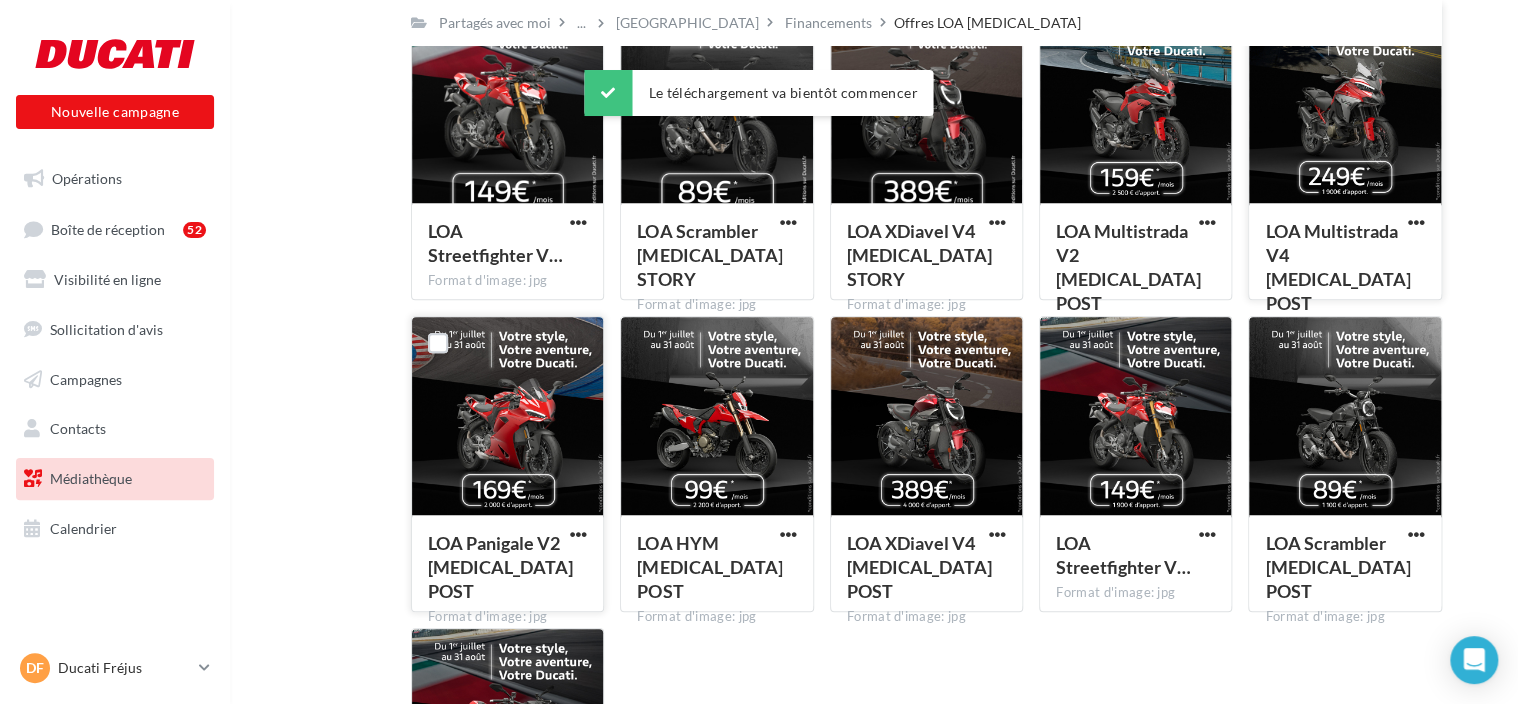 click at bounding box center [578, 536] 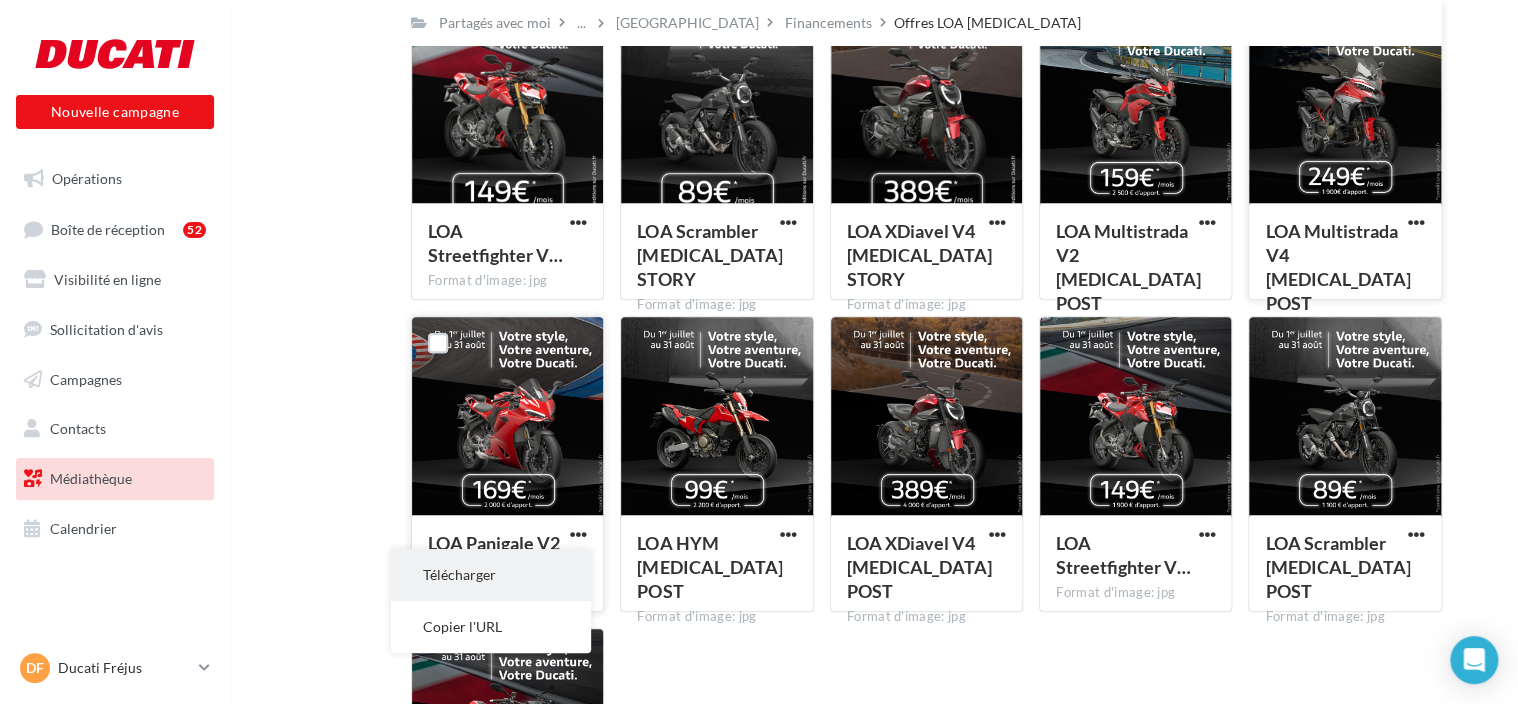 click on "Télécharger" at bounding box center [491, 575] 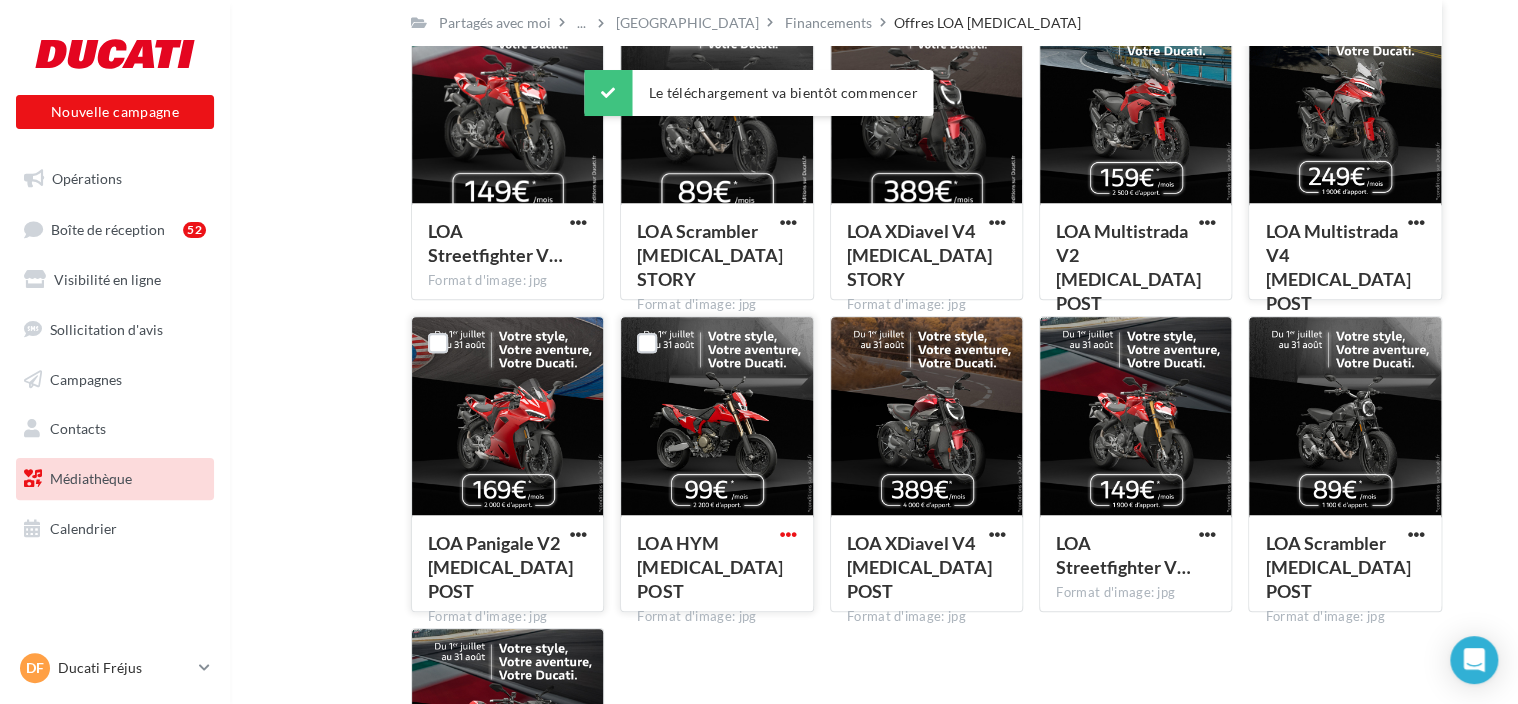 click at bounding box center (788, 534) 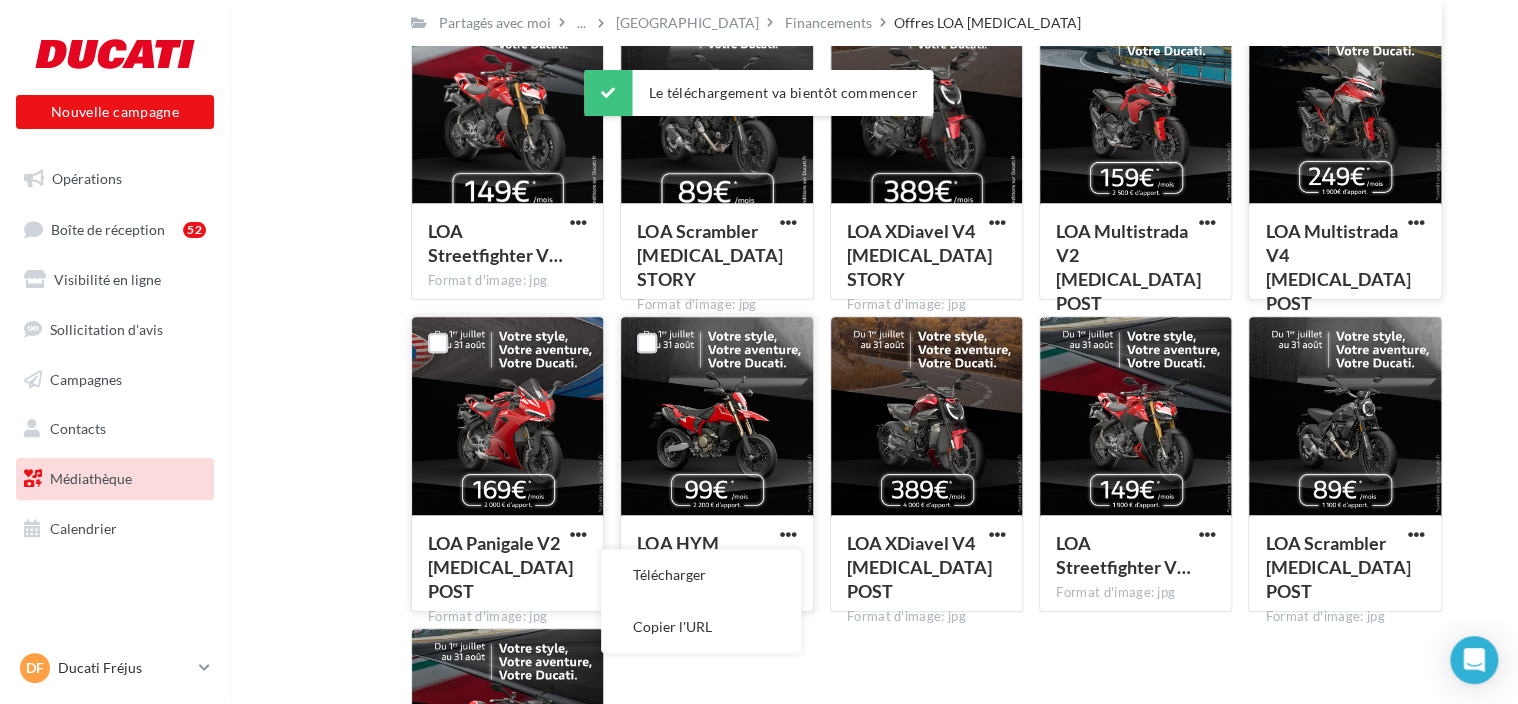 click on "Télécharger" at bounding box center [701, 575] 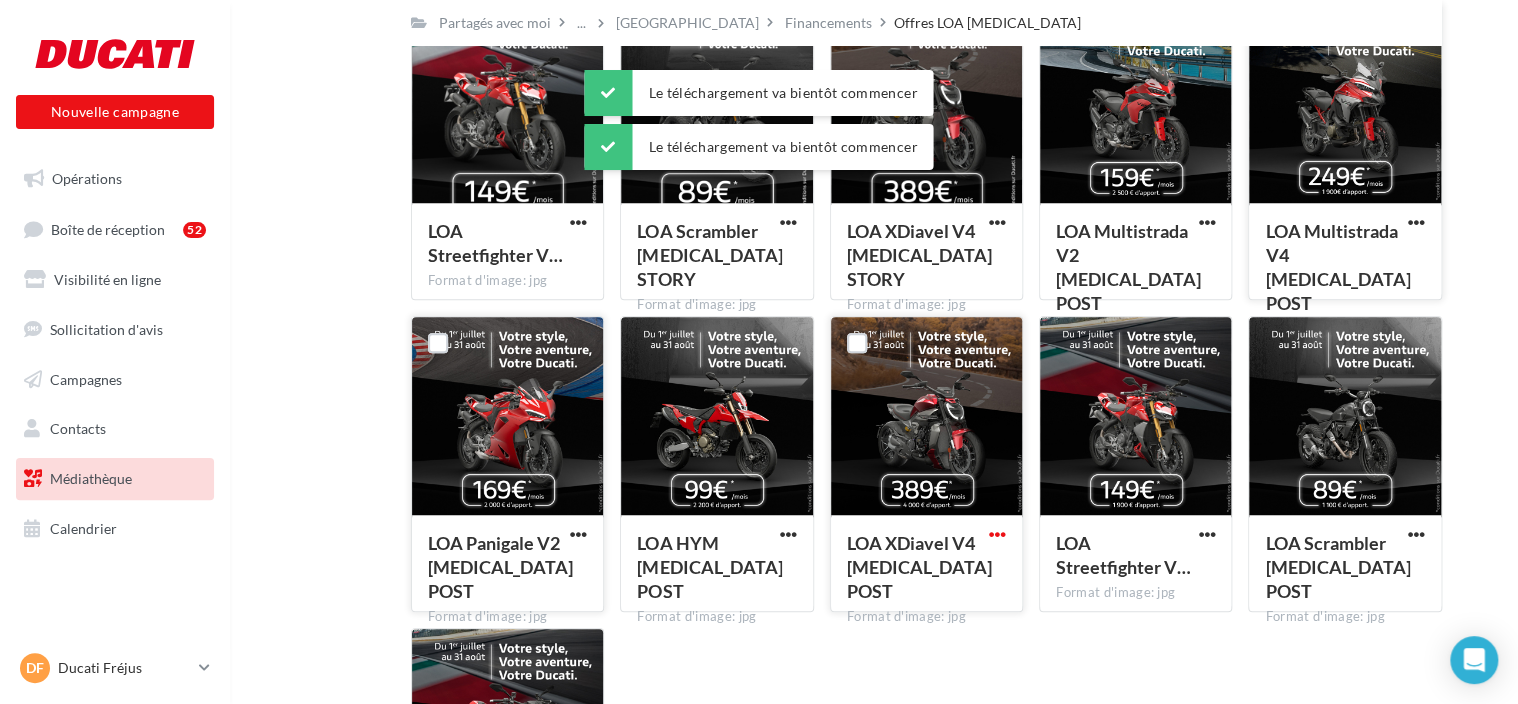 click at bounding box center [997, 534] 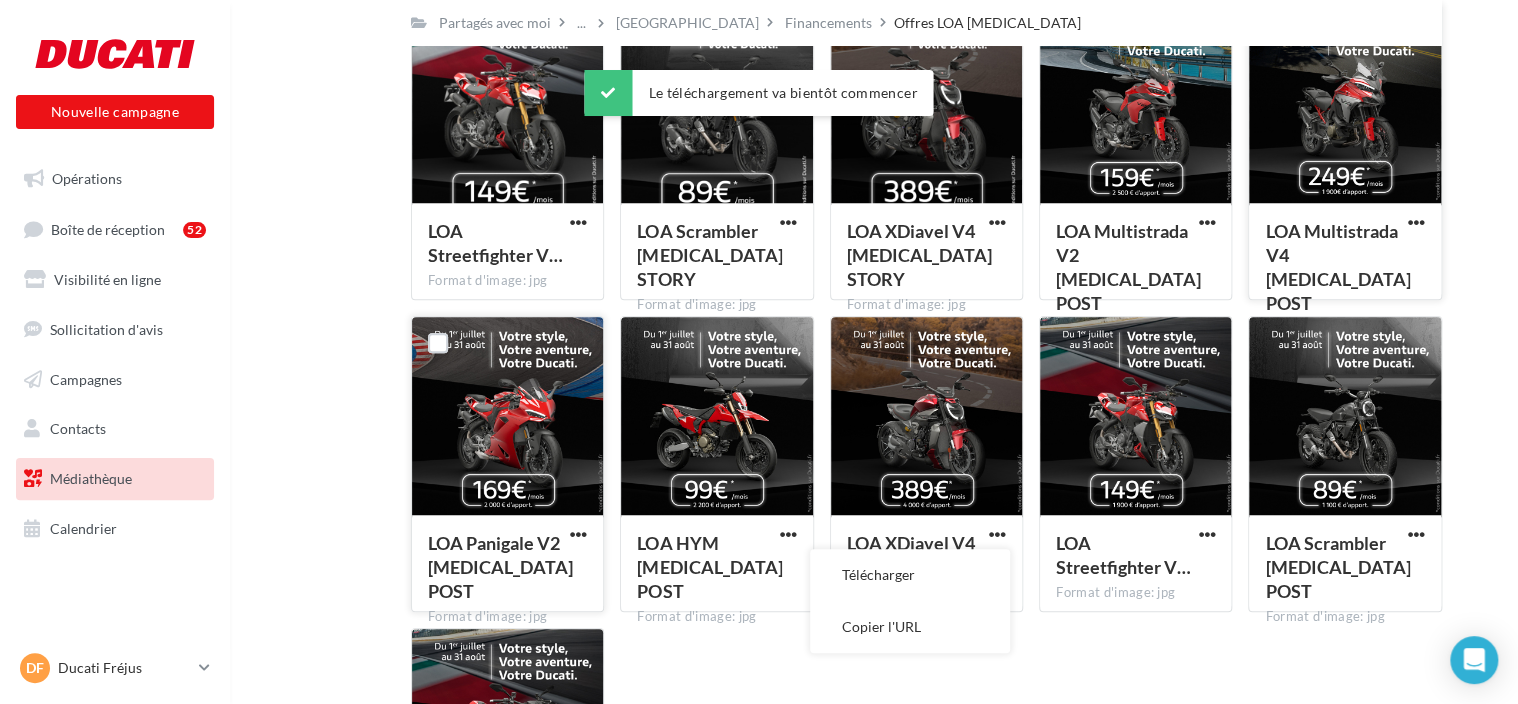 click on "LOA Multistrada V4 T3 STORY  Format d'image: jpg                   LOA Multistrada V4 T3 STORY
LOA Panigale V2 T3 STORY  Format d'image: jpg                   LOA Panigale V2 T3 STORY
LOA Multistrada V2 T3 STORY  Format d'image: jpg                   LOA Multistrada V2 T3 STORY
LOA HYM T3 STORY  Format d'image: jpg                   LOA HYM T3 STORY
LOA Streetfighter V…  Format d'image: jpg                   LOA Streetfighter V4 T3 STORY
LOA Streetfighter V…  Format d'image: jpg                   LOA Streetfighter V2 T3 STORY" at bounding box center [934, 316] 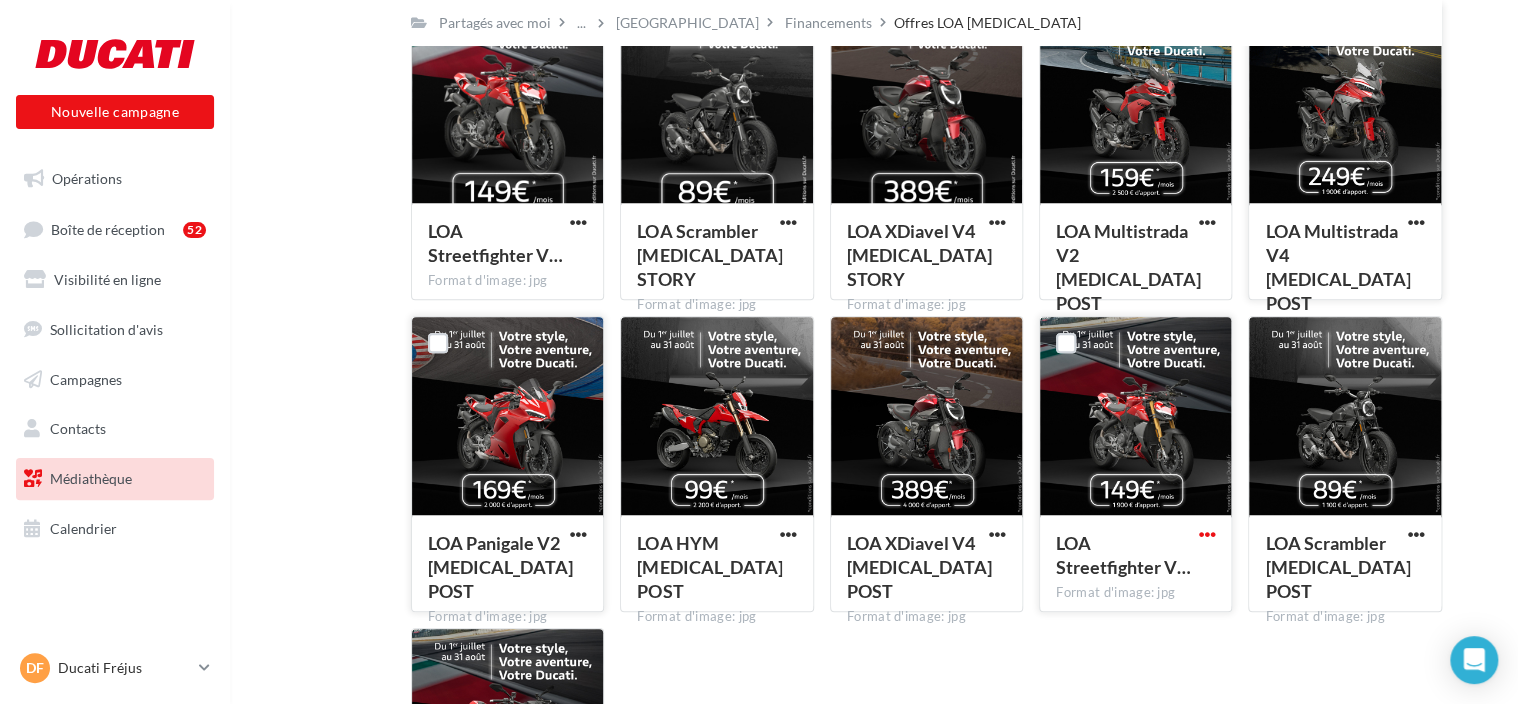 click at bounding box center [1206, 534] 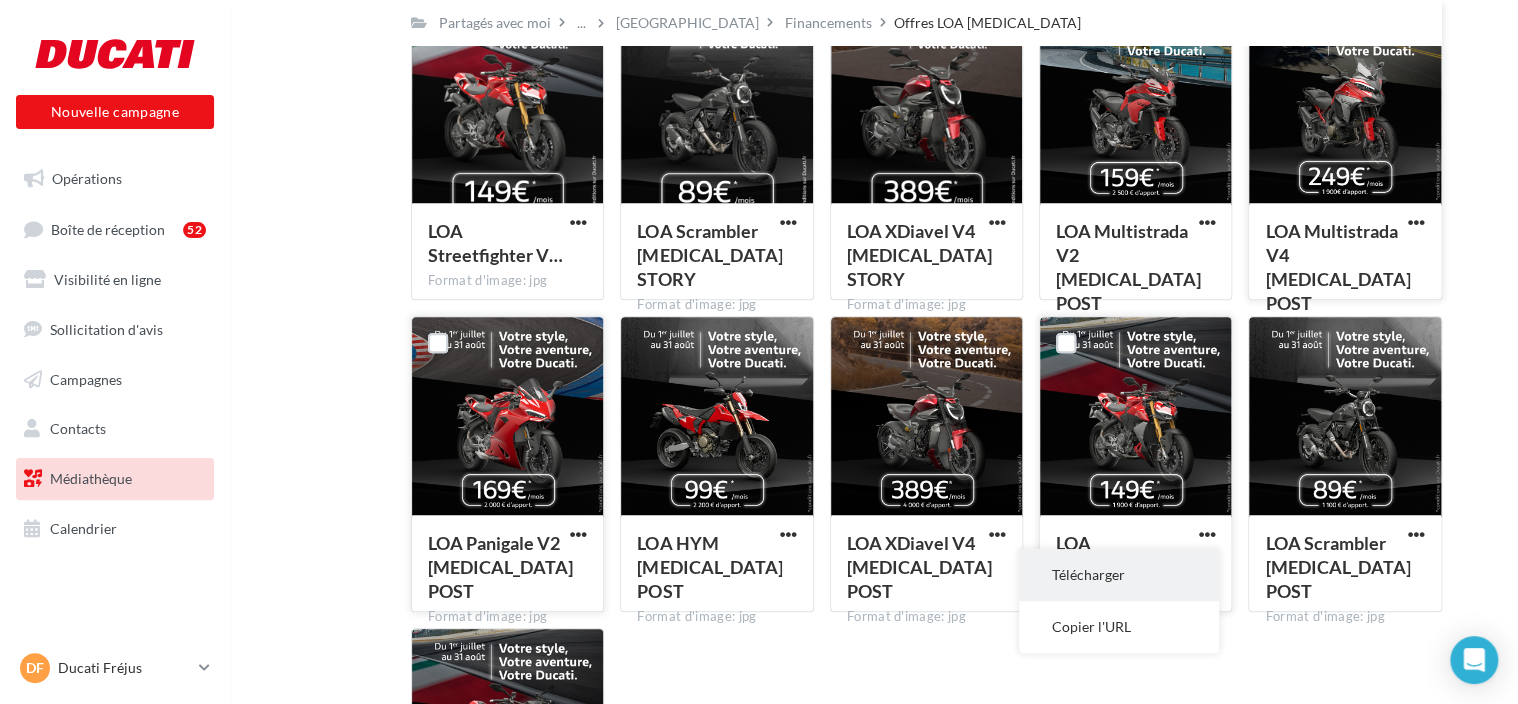 click on "Télécharger" at bounding box center [1119, 575] 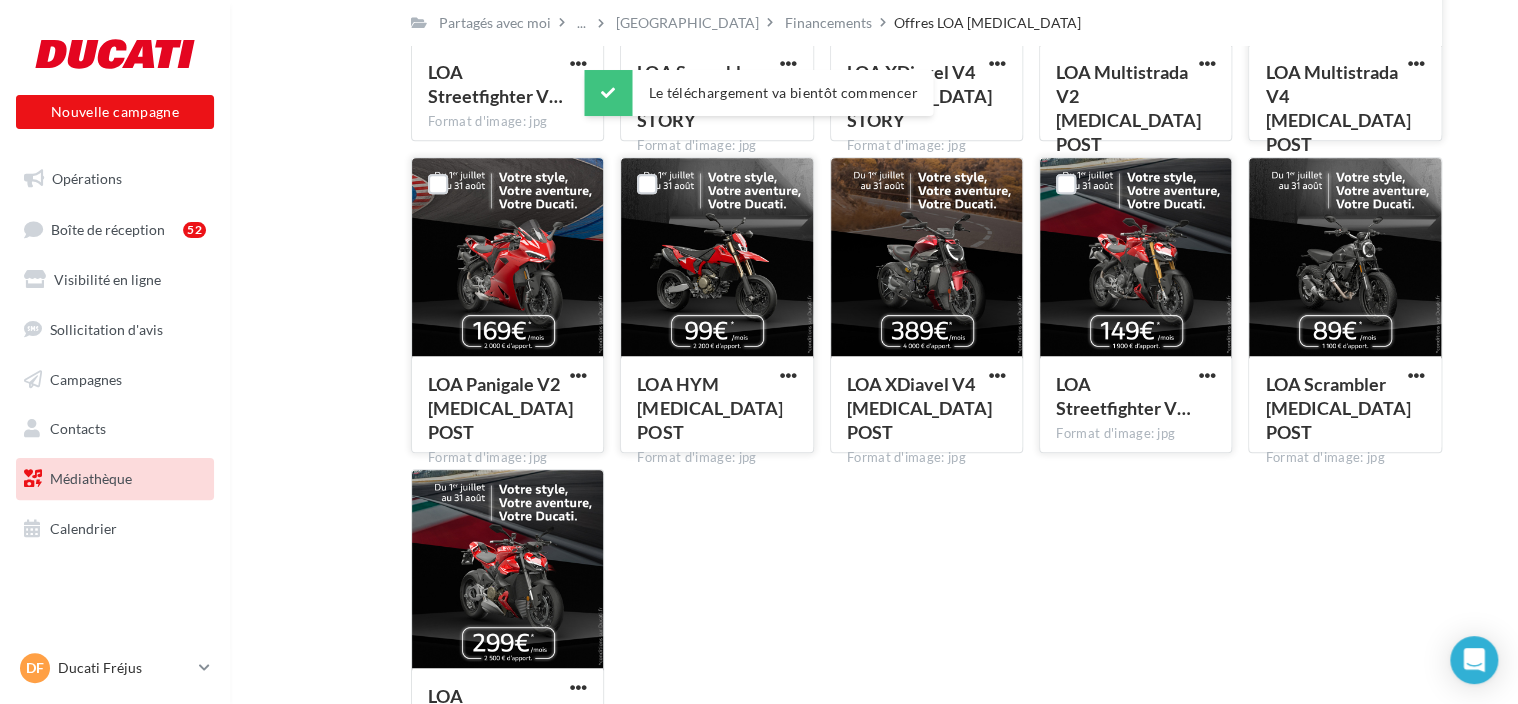 scroll, scrollTop: 802, scrollLeft: 0, axis: vertical 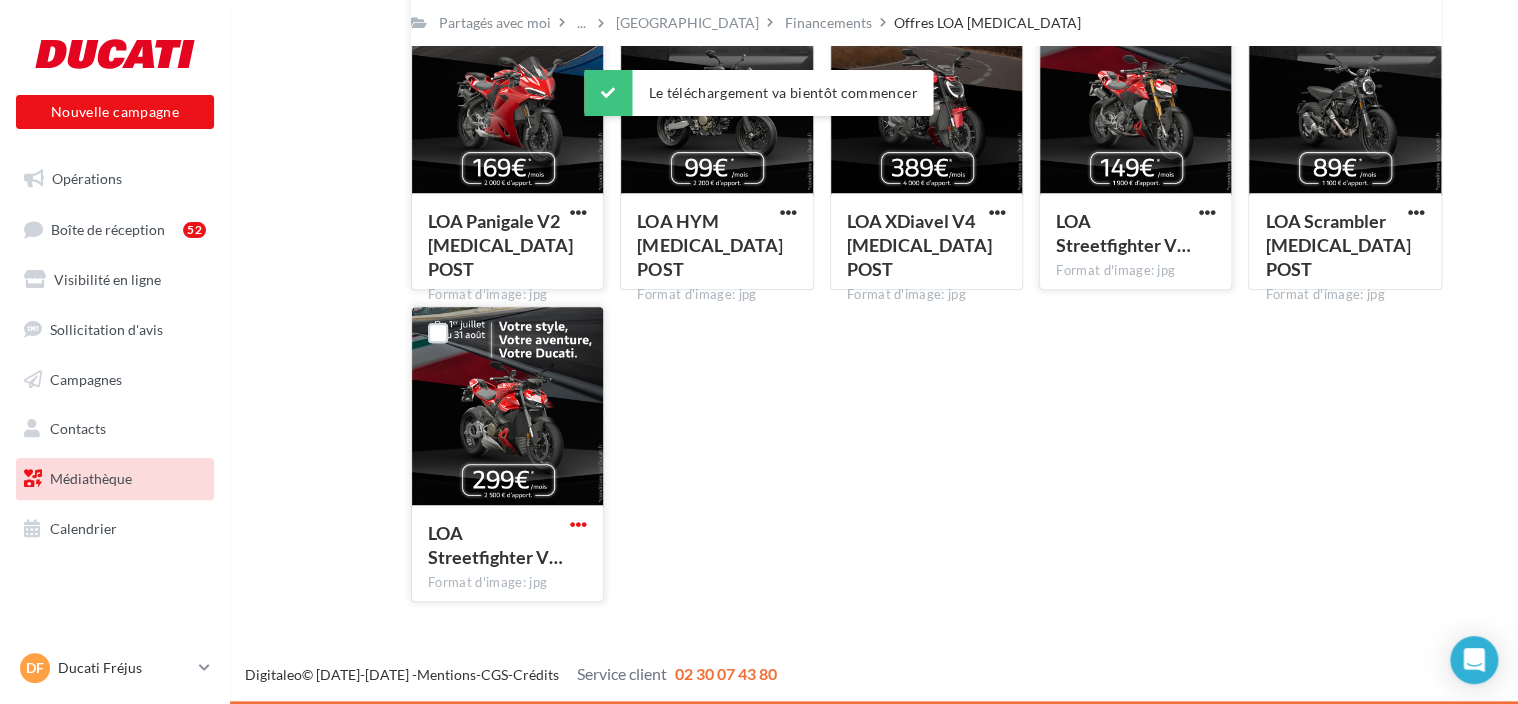 click at bounding box center (578, 524) 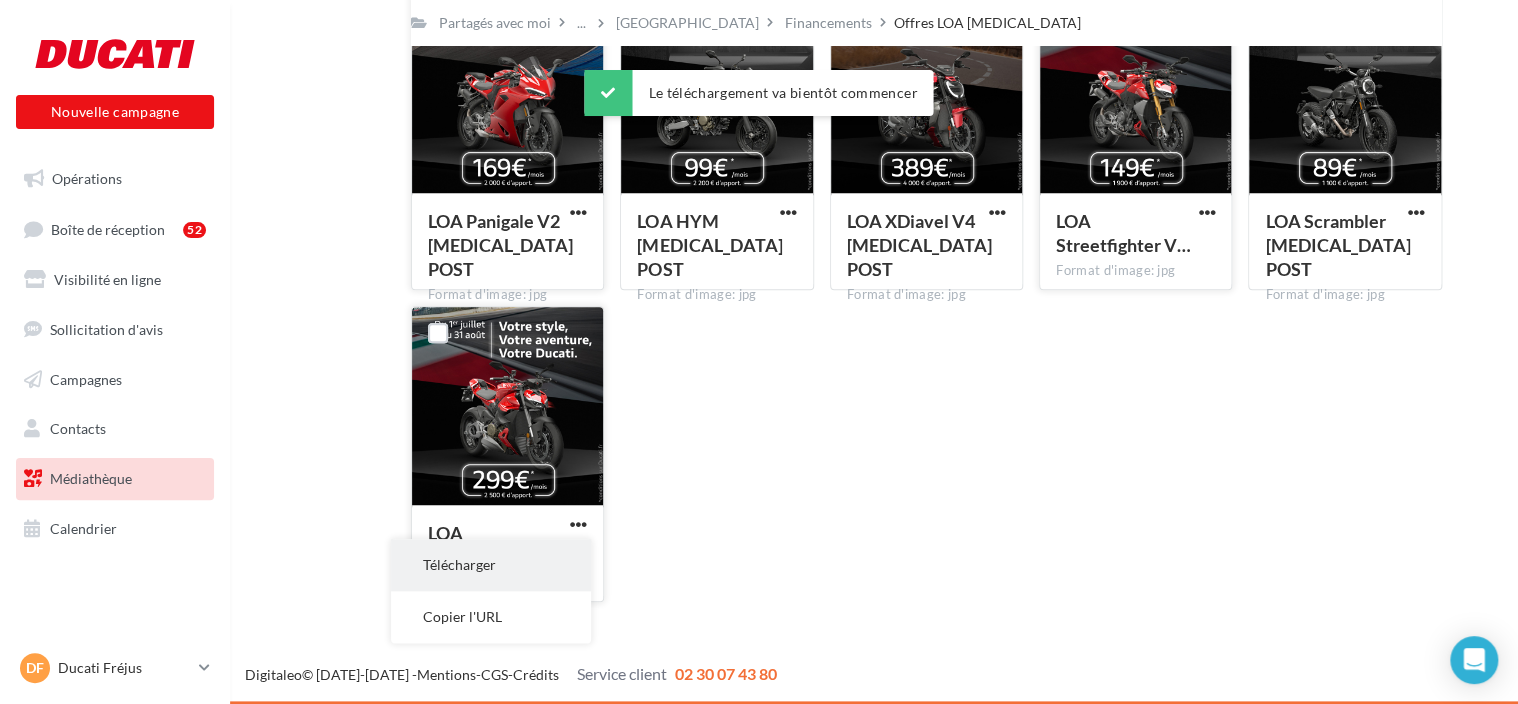 click on "Télécharger" at bounding box center [491, 565] 